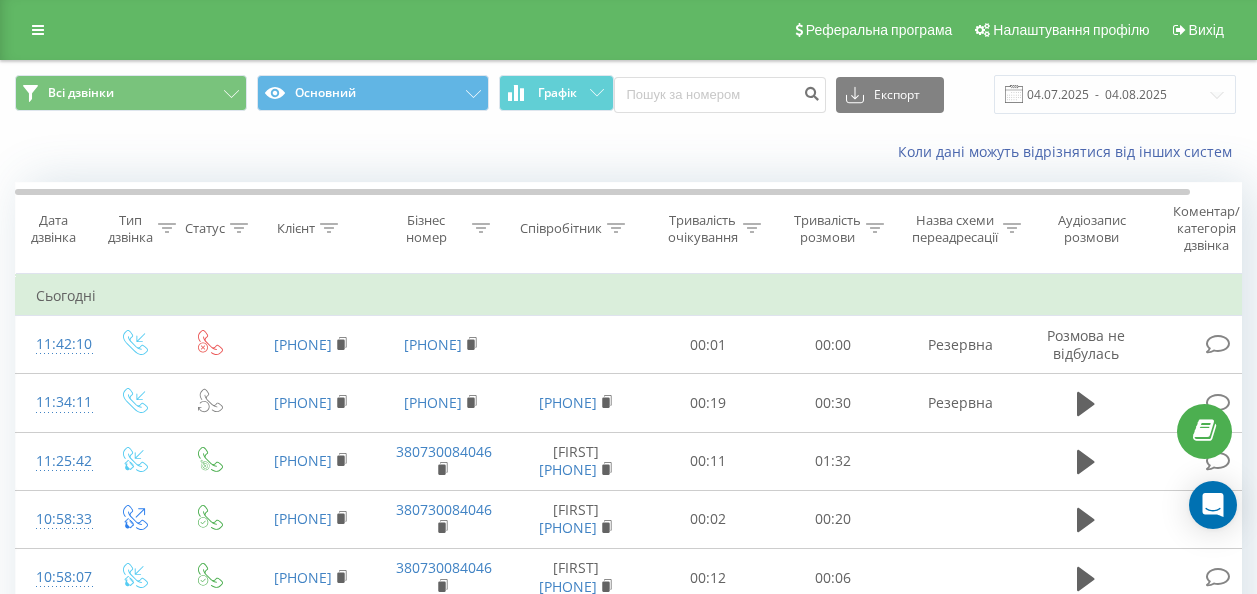 scroll, scrollTop: 399, scrollLeft: 0, axis: vertical 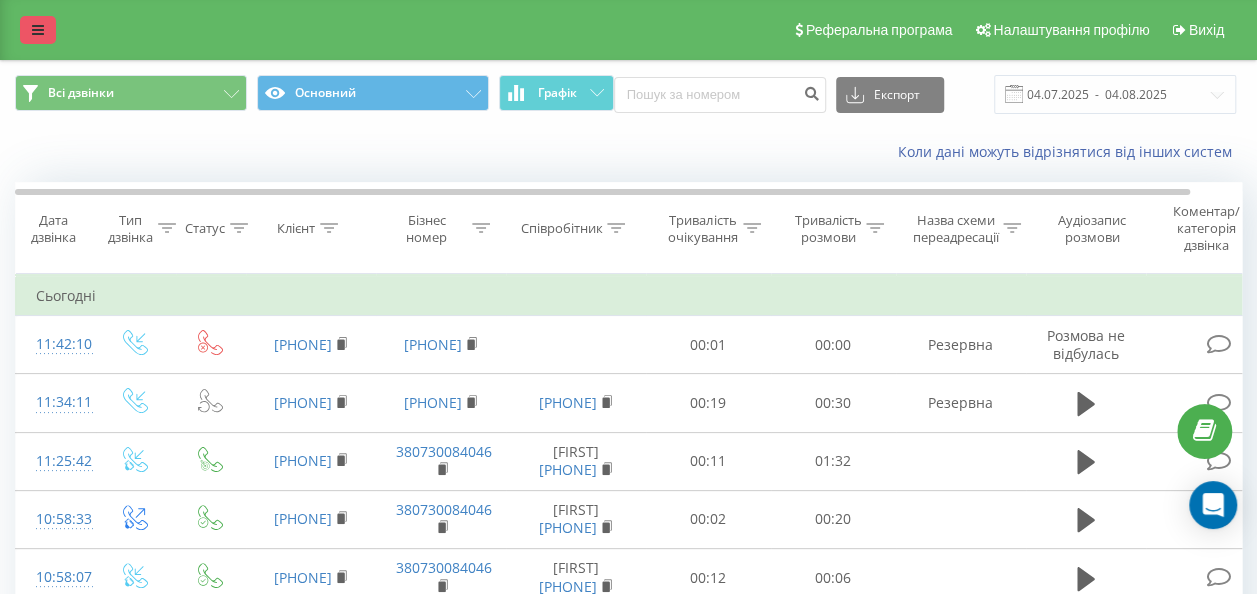 click at bounding box center (38, 30) 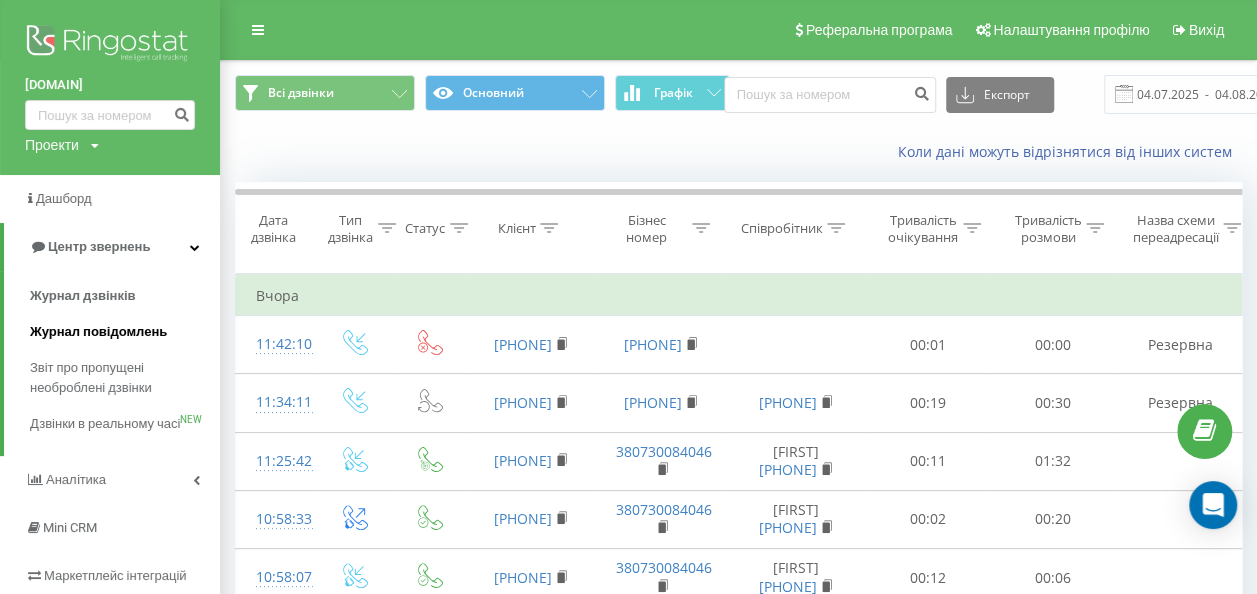 click on "Журнал повідомлень" at bounding box center (125, 332) 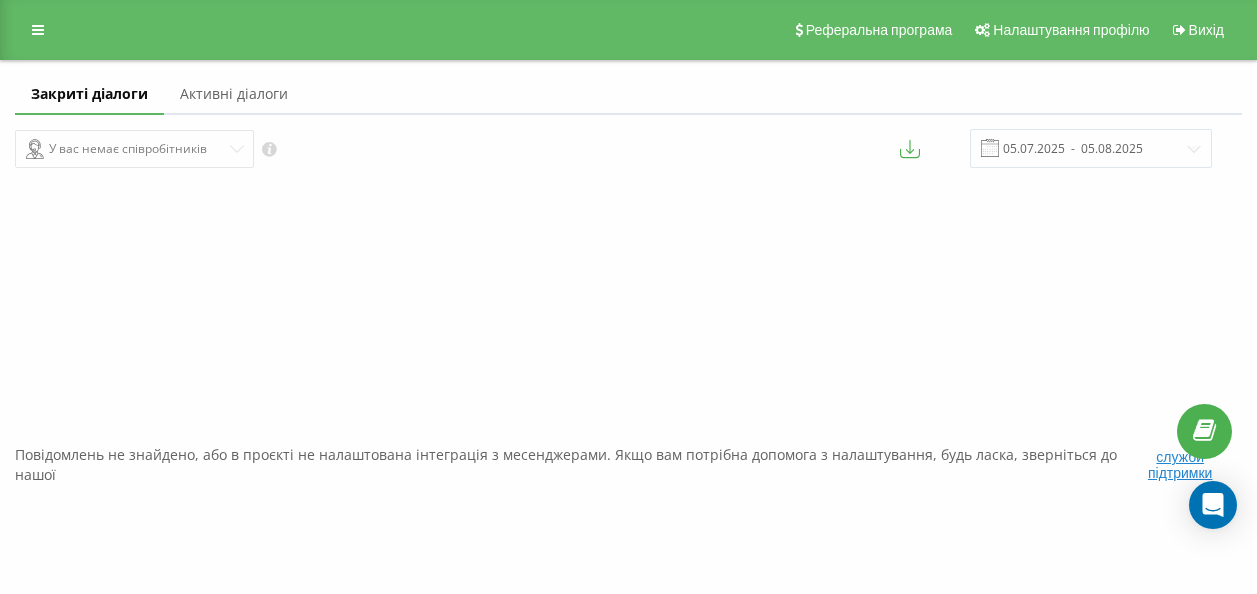 scroll, scrollTop: 0, scrollLeft: 0, axis: both 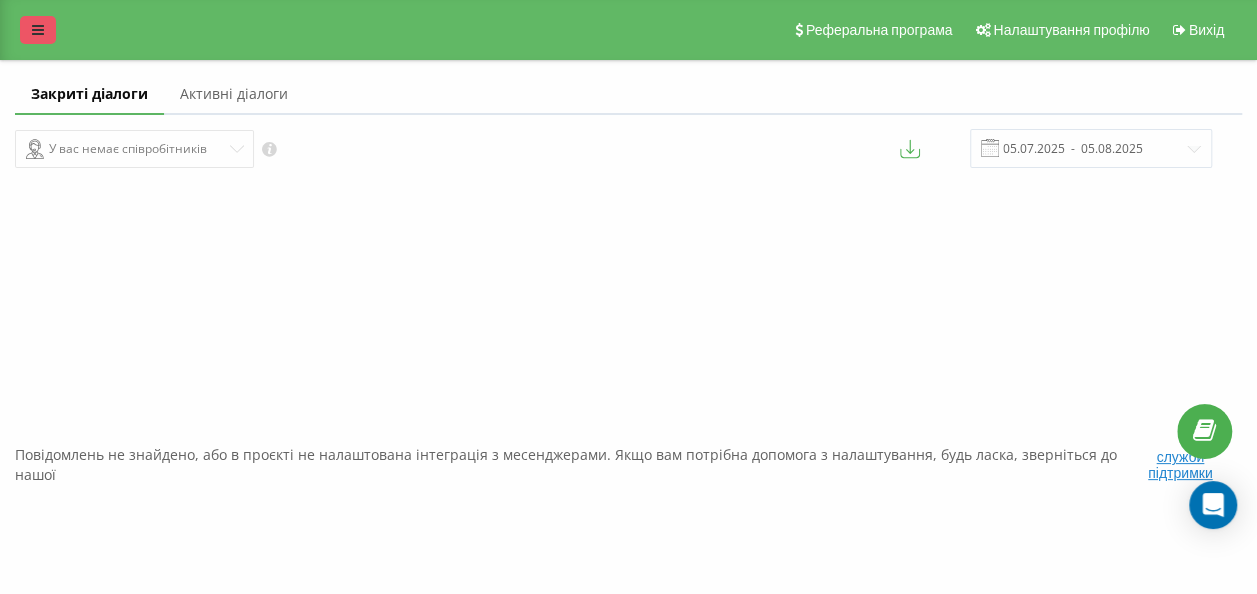 drag, startPoint x: 0, startPoint y: 0, endPoint x: 25, endPoint y: 31, distance: 39.824615 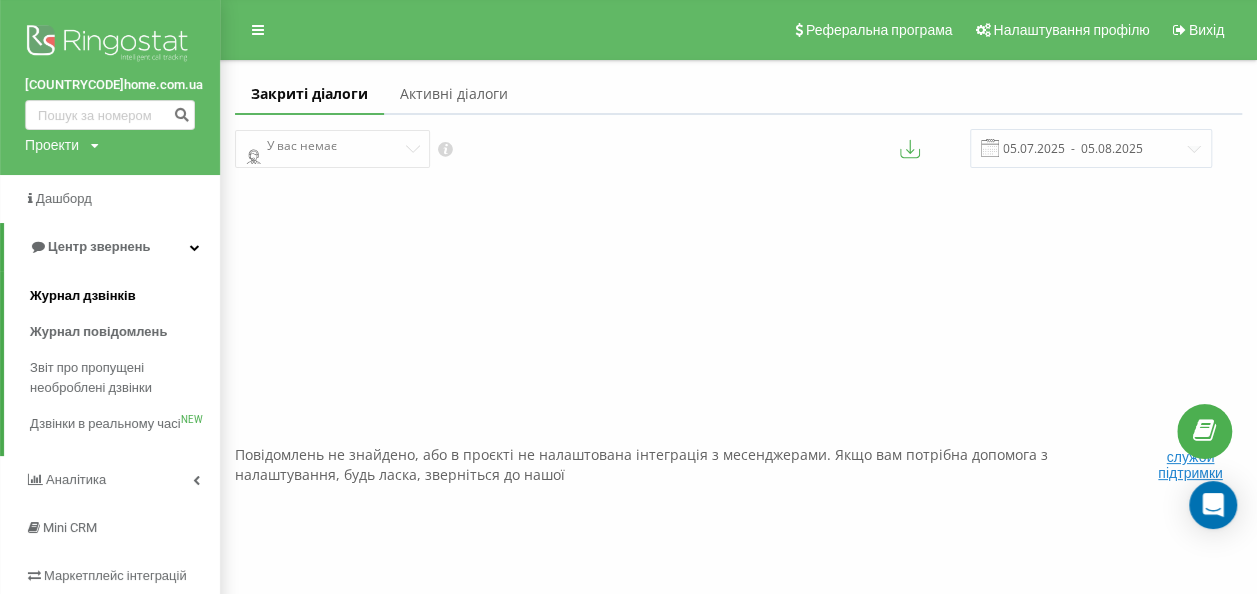 click on "Журнал дзвінків" at bounding box center (83, 296) 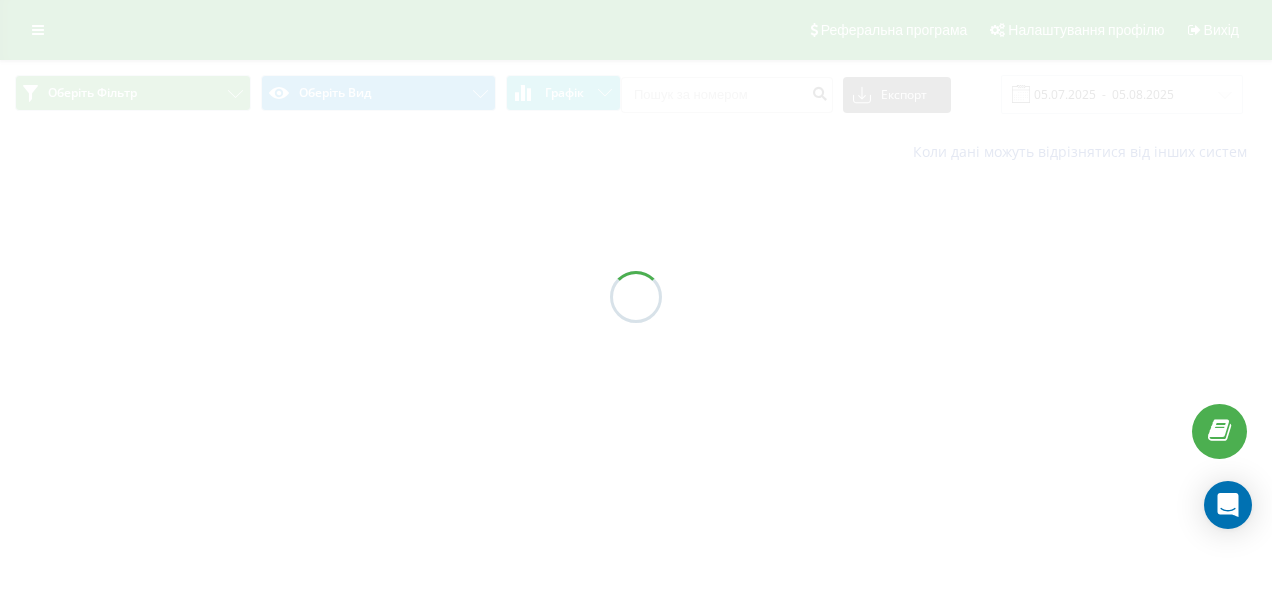 scroll, scrollTop: 0, scrollLeft: 0, axis: both 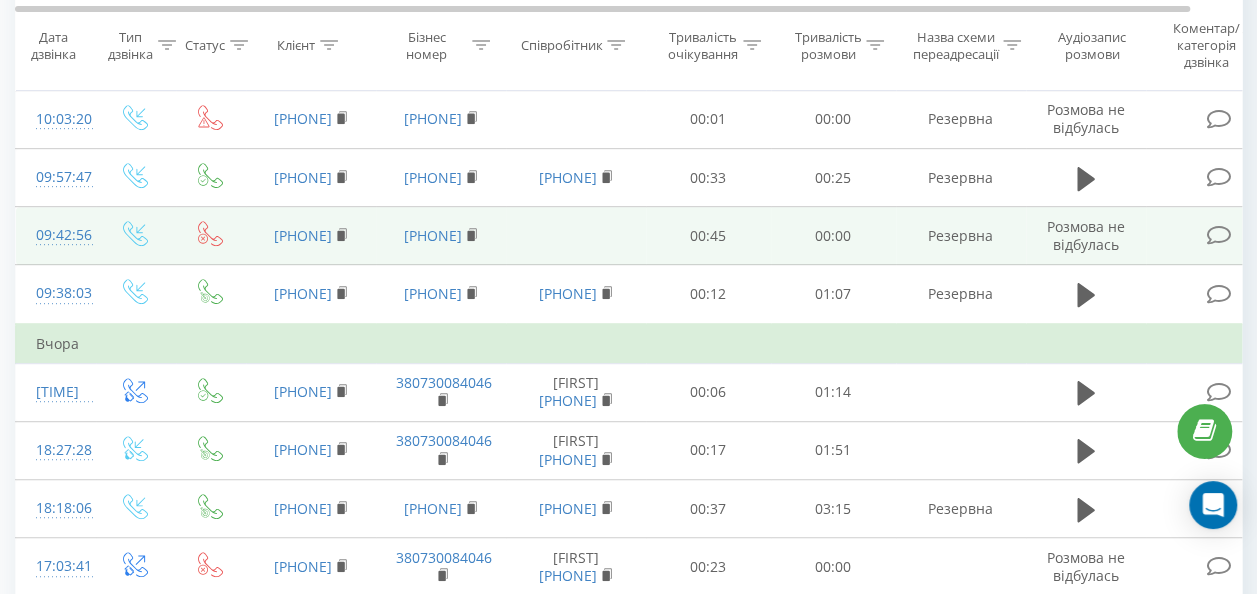 click on "Розмова не відбулась" at bounding box center (1086, 235) 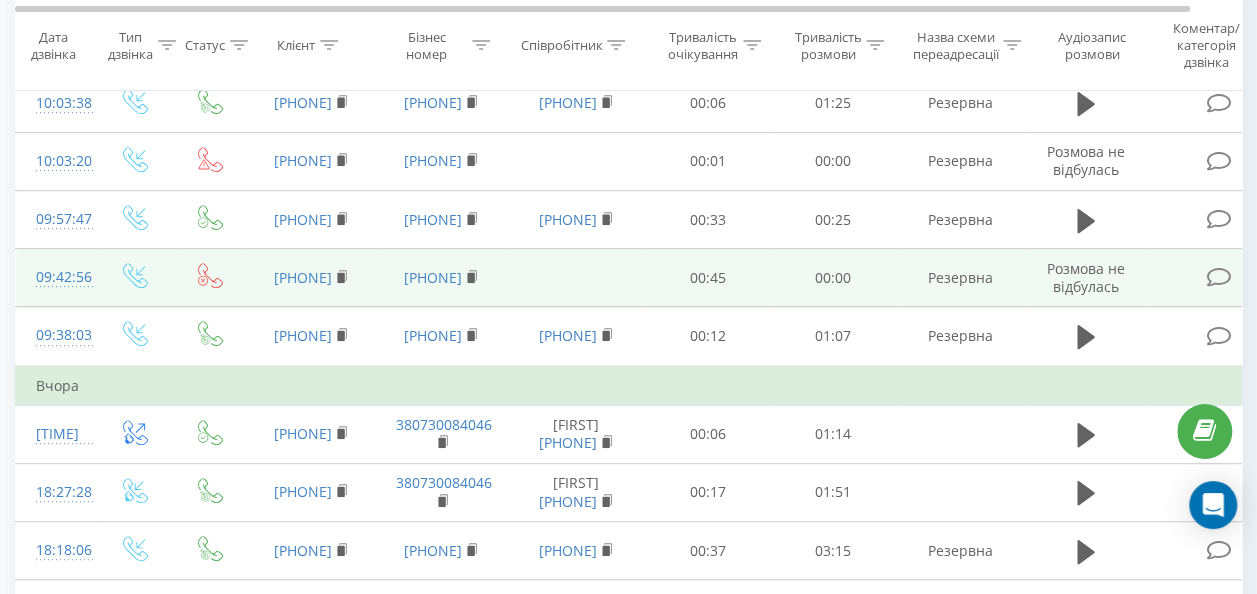 scroll, scrollTop: 300, scrollLeft: 0, axis: vertical 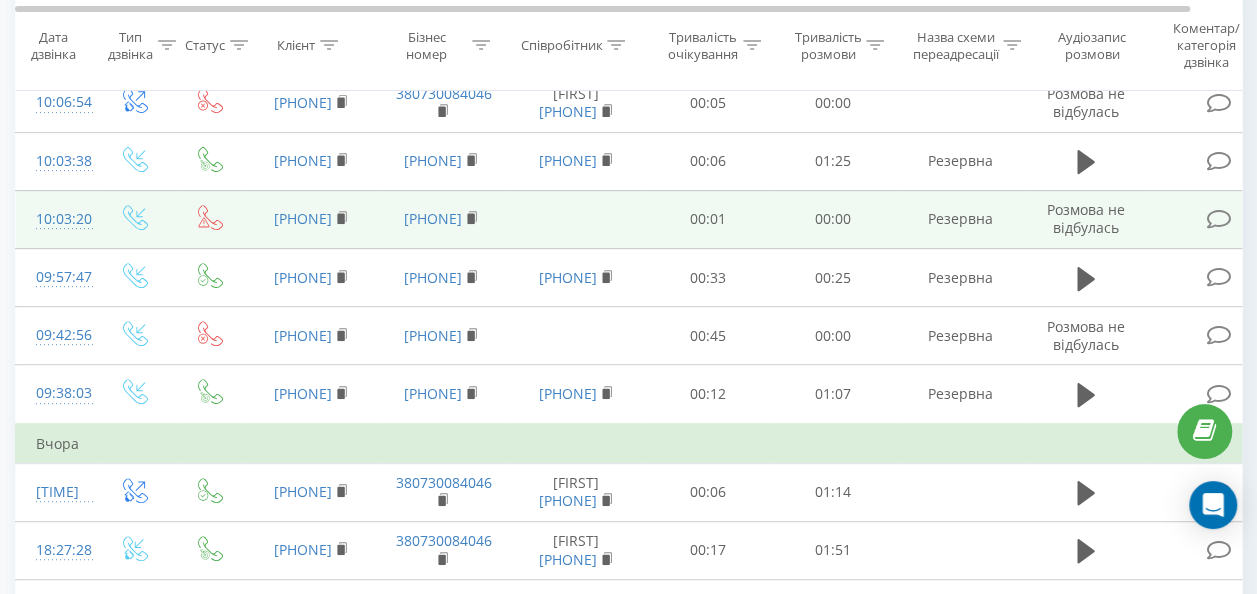 click on "Розмова не відбулась" at bounding box center [1086, 218] 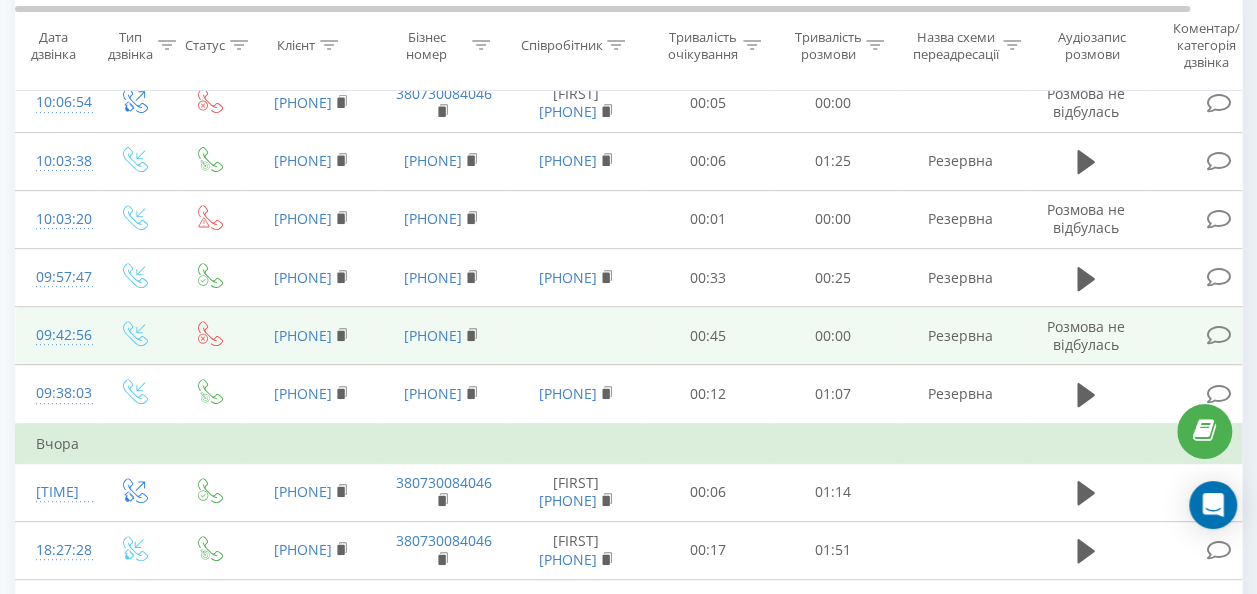 click on "Розмова не відбулась" at bounding box center (1086, 335) 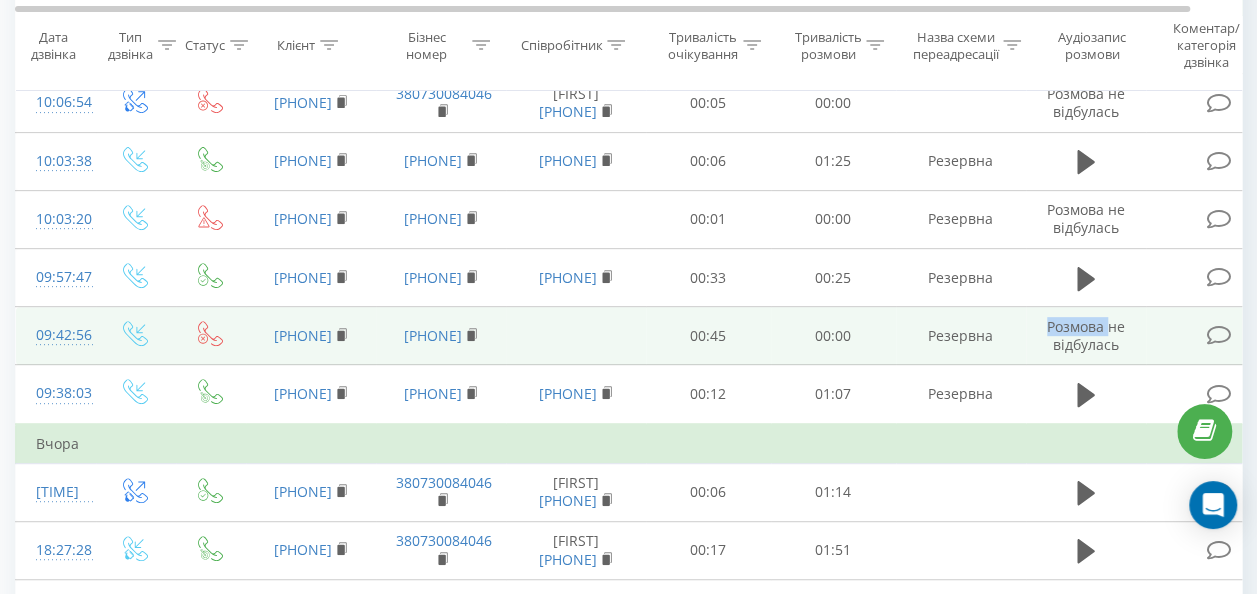 click on "Розмова не відбулась" at bounding box center (1086, 335) 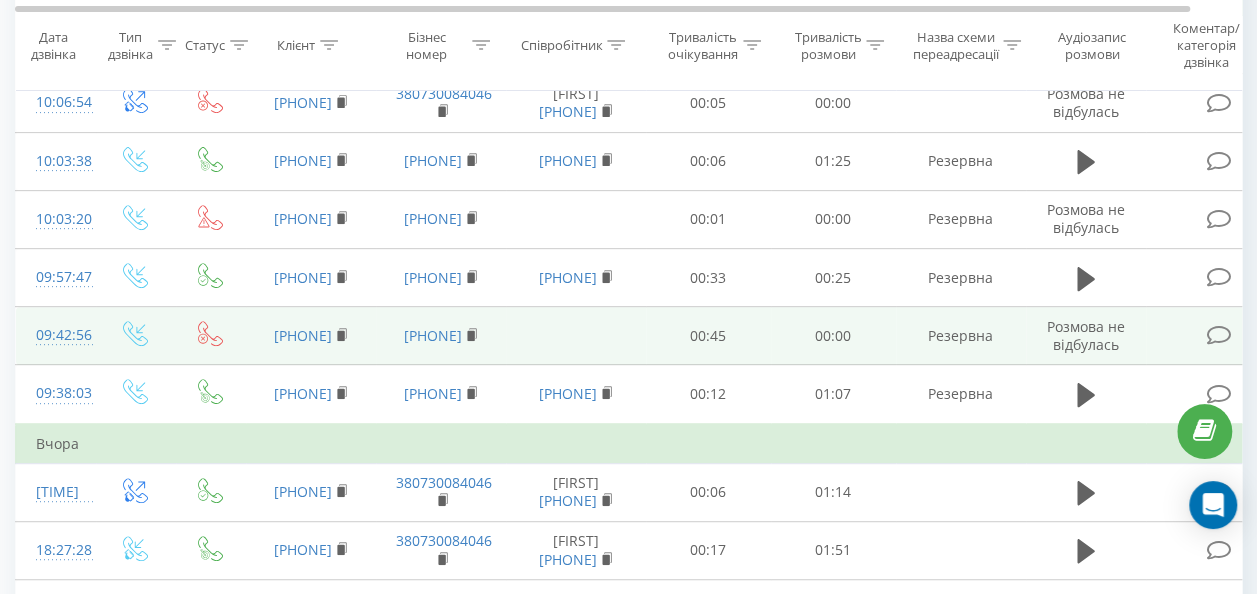 click on "Розмова не відбулась" at bounding box center [1086, 335] 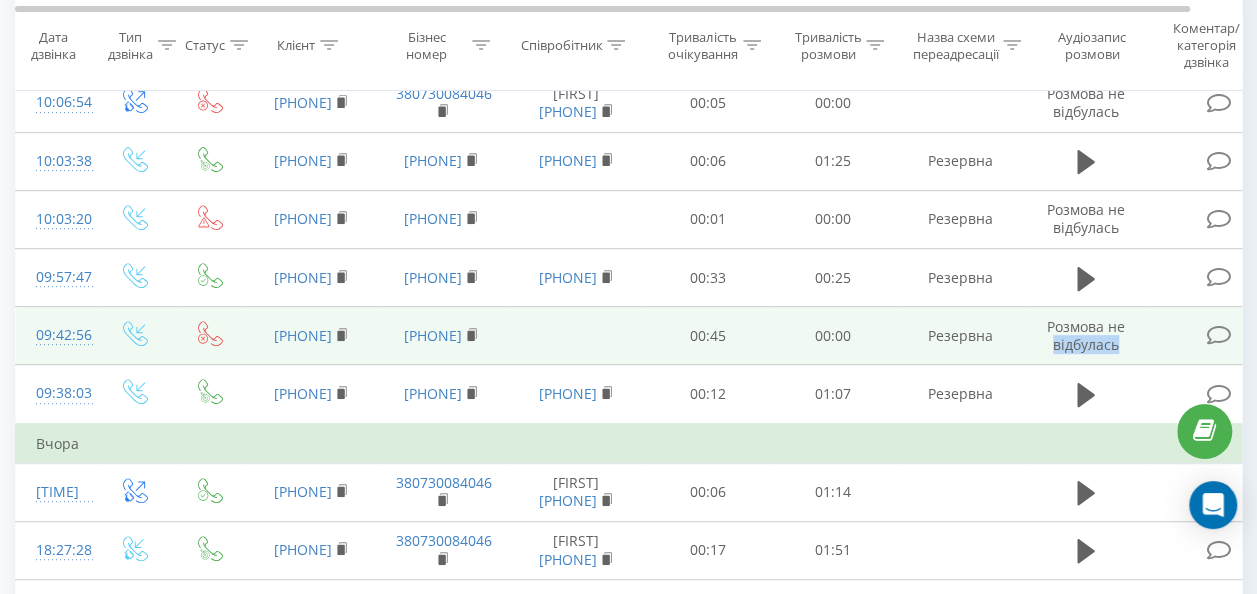 click on "Розмова не відбулась" at bounding box center (1086, 335) 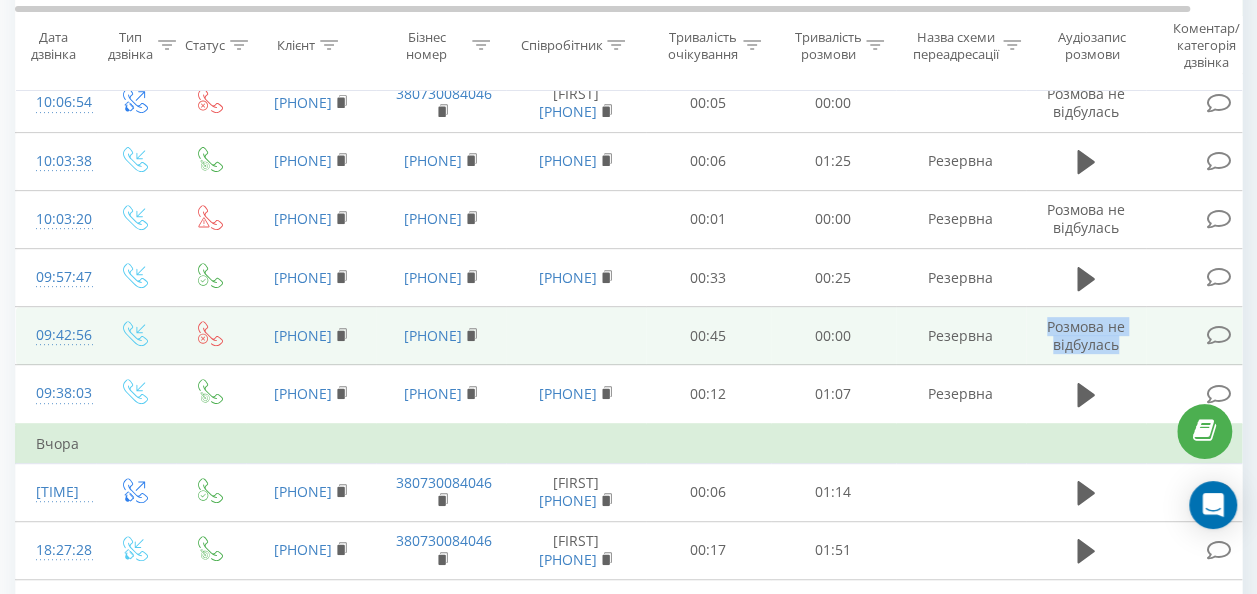 click on "Розмова не відбулась" at bounding box center (1086, 335) 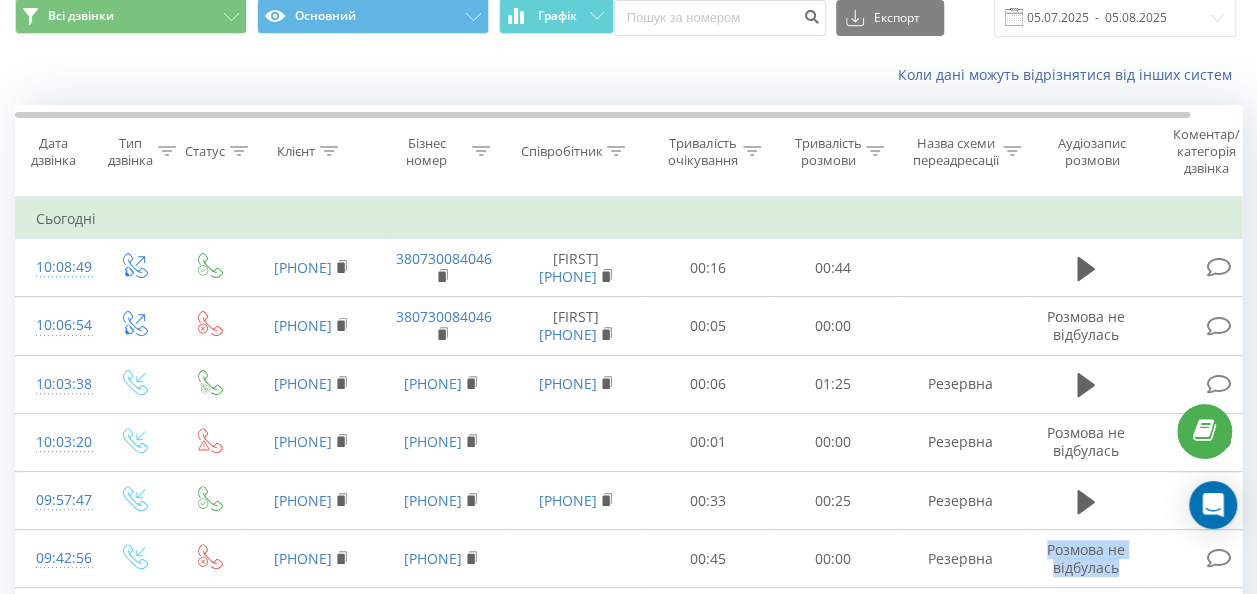 scroll, scrollTop: 0, scrollLeft: 0, axis: both 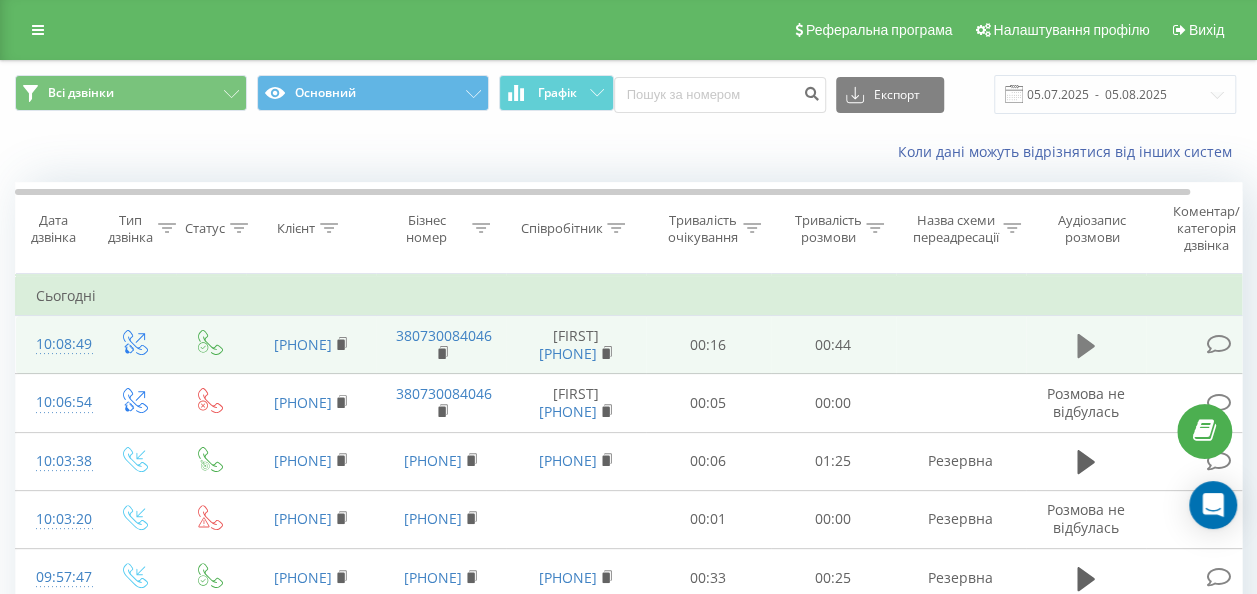 click 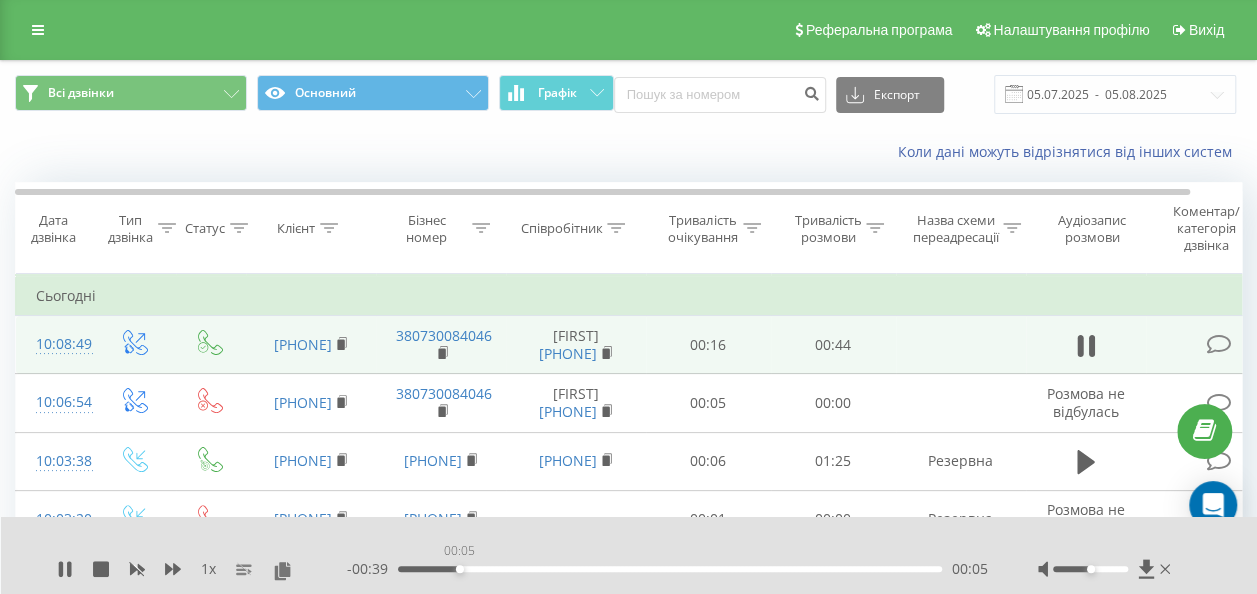 click on "00:05" at bounding box center (670, 569) 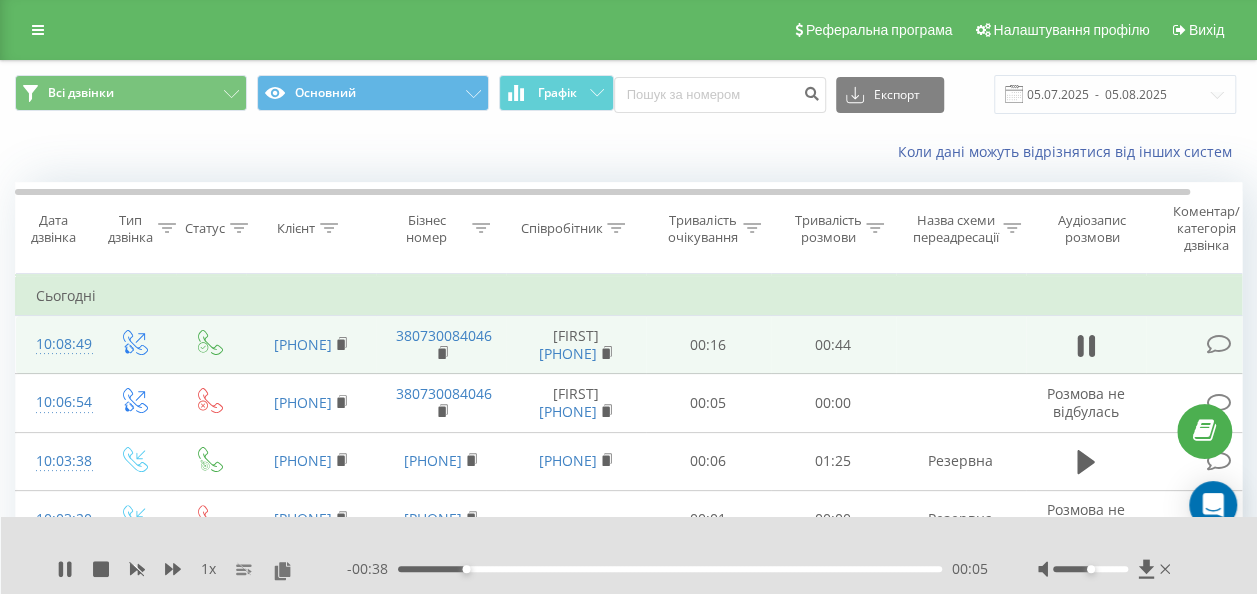 click on "00:05" at bounding box center (670, 569) 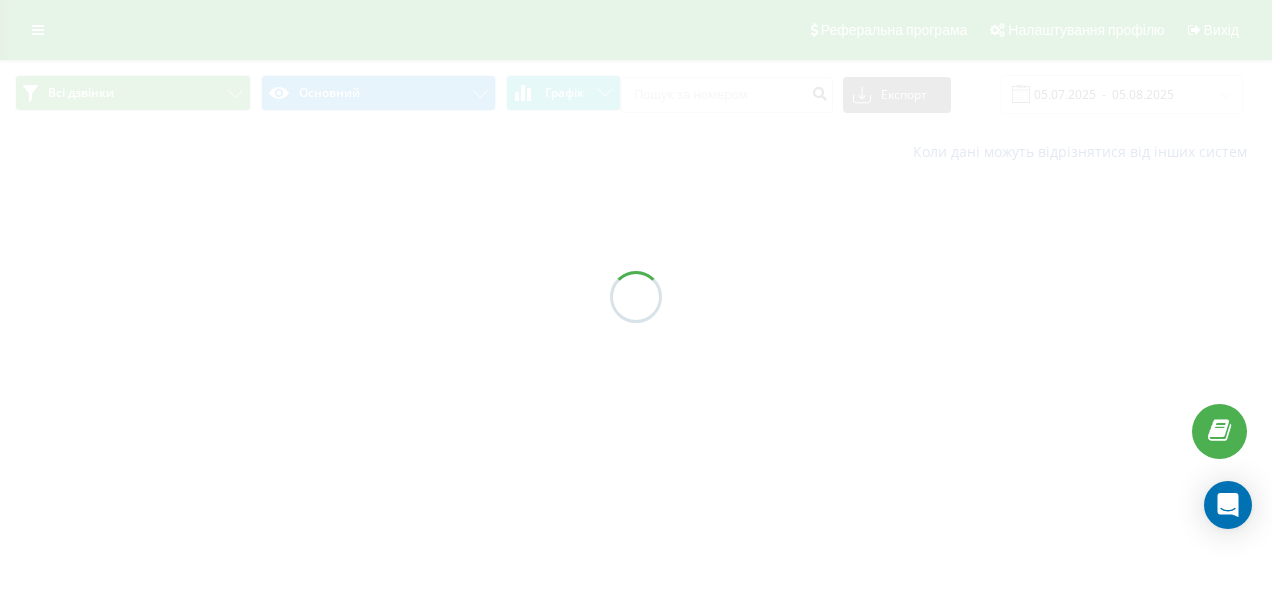 scroll, scrollTop: 0, scrollLeft: 0, axis: both 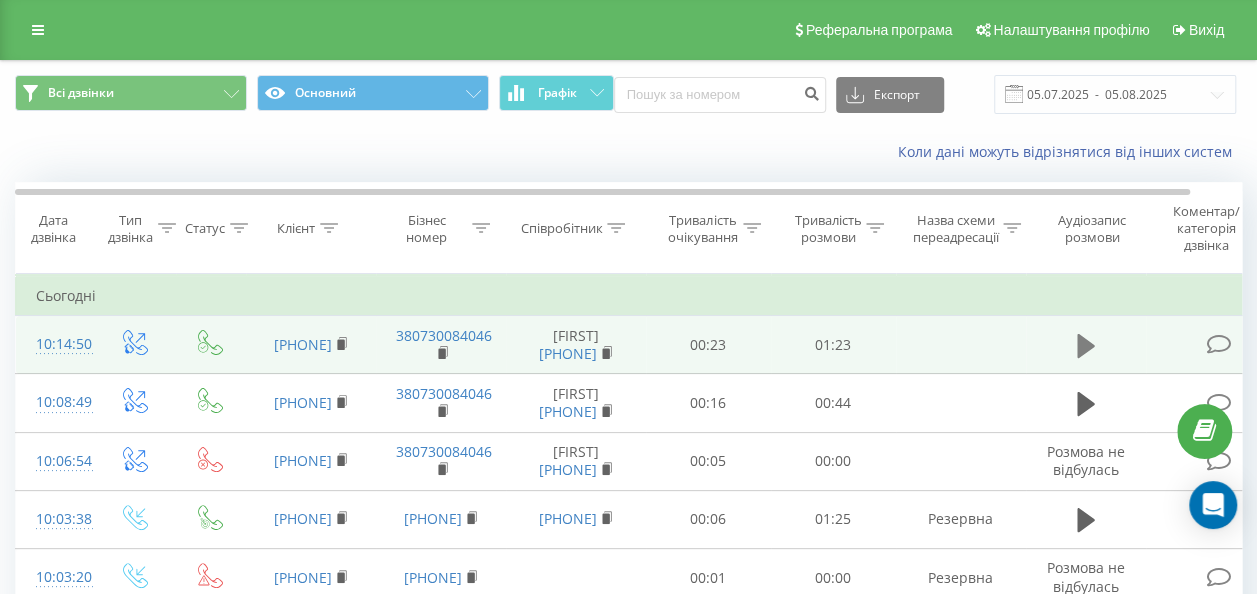 click 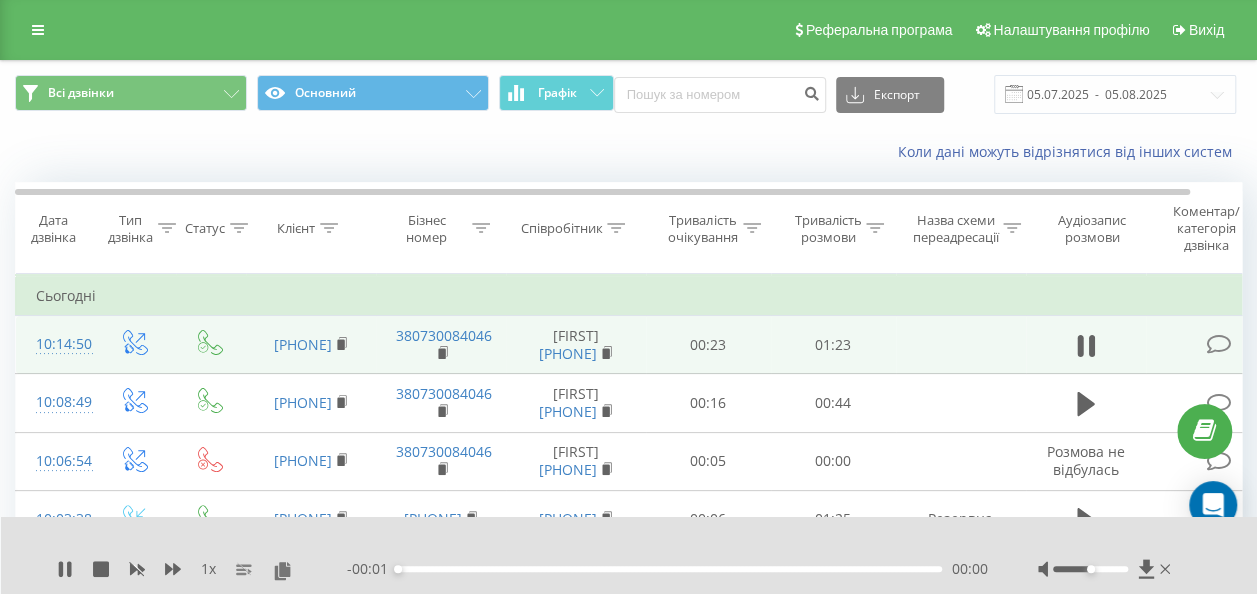 click on "- 00:01 00:00   00:00" at bounding box center [667, 569] 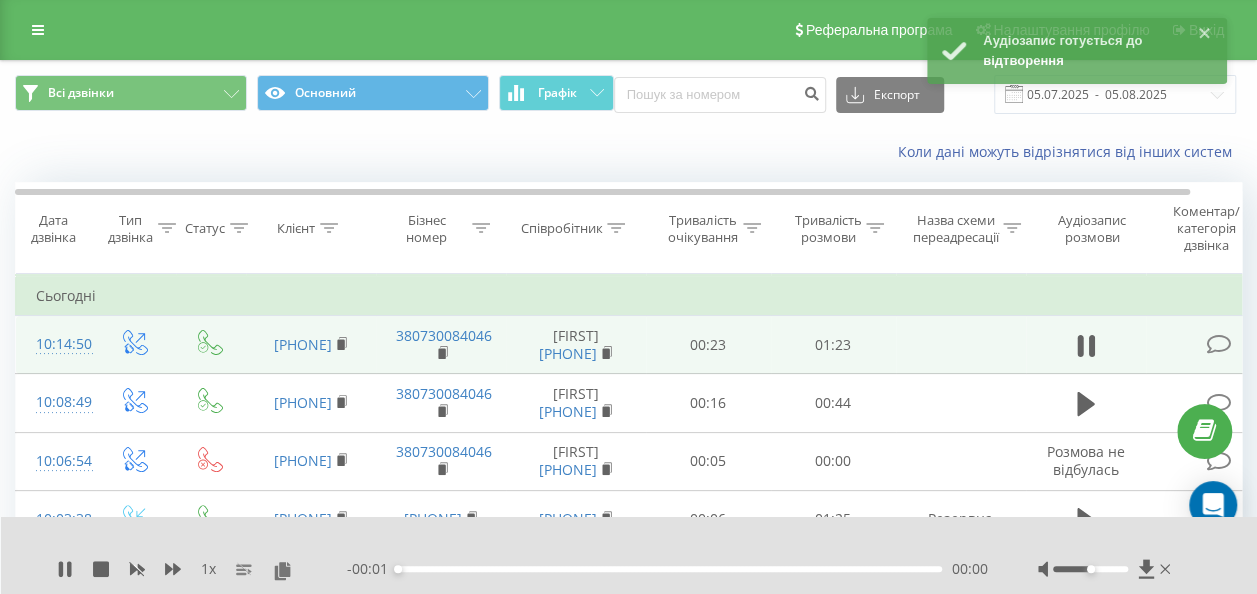 click on "00:00" at bounding box center (670, 569) 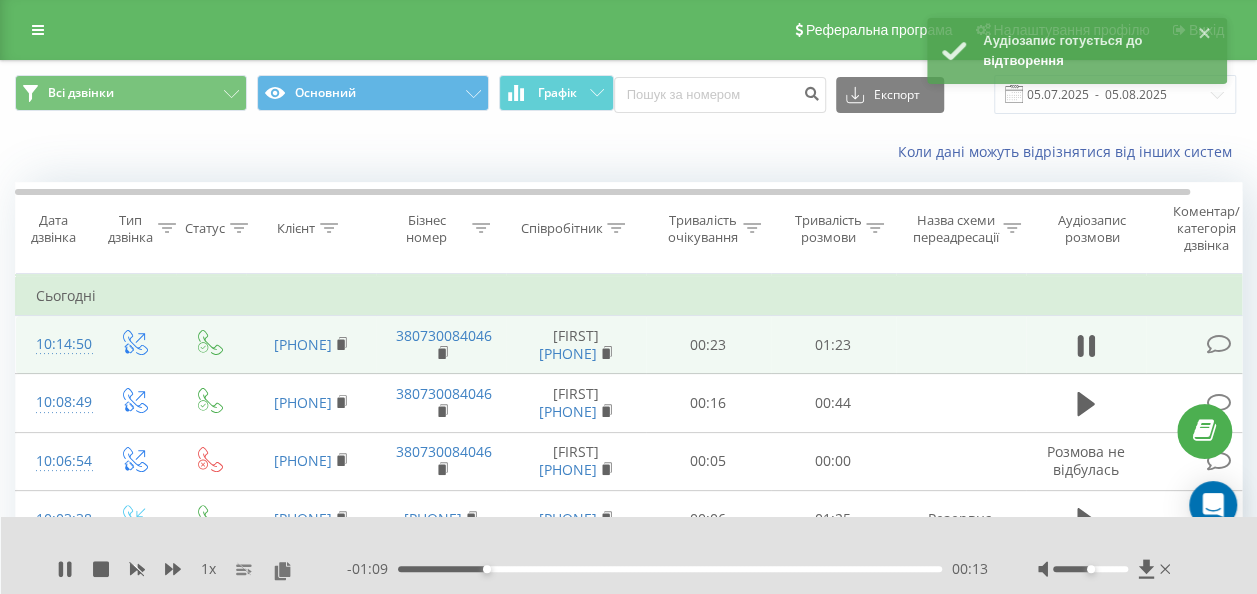 drag, startPoint x: 508, startPoint y: 572, endPoint x: 517, endPoint y: 567, distance: 10.29563 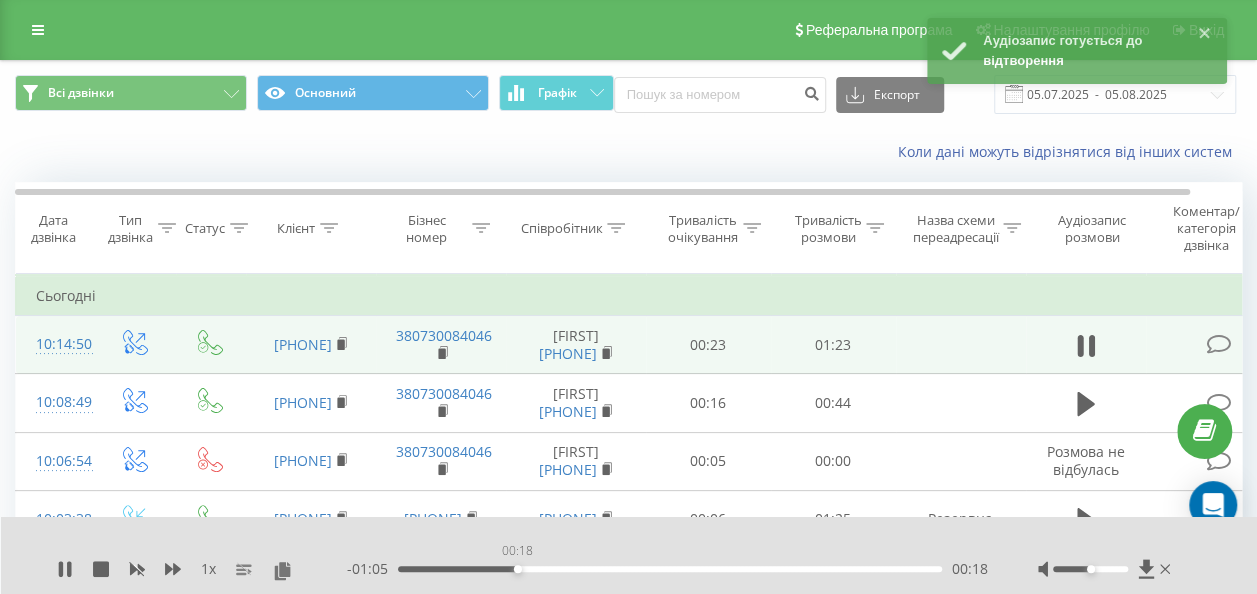 click on "00:18" at bounding box center [670, 569] 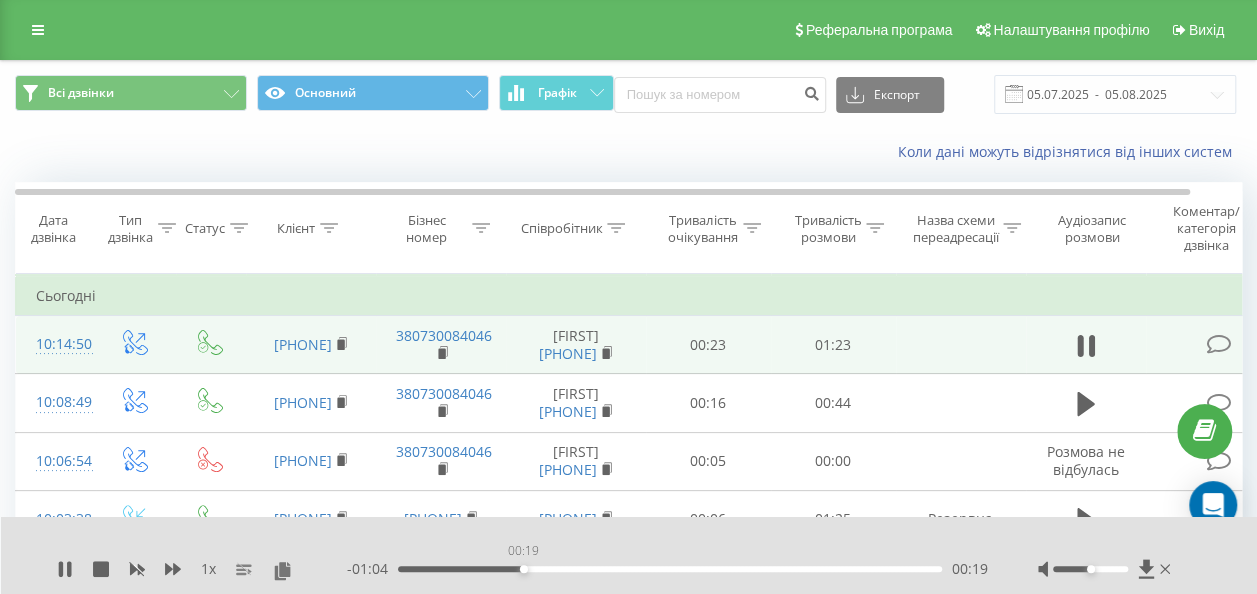 click on "00:19" at bounding box center (670, 569) 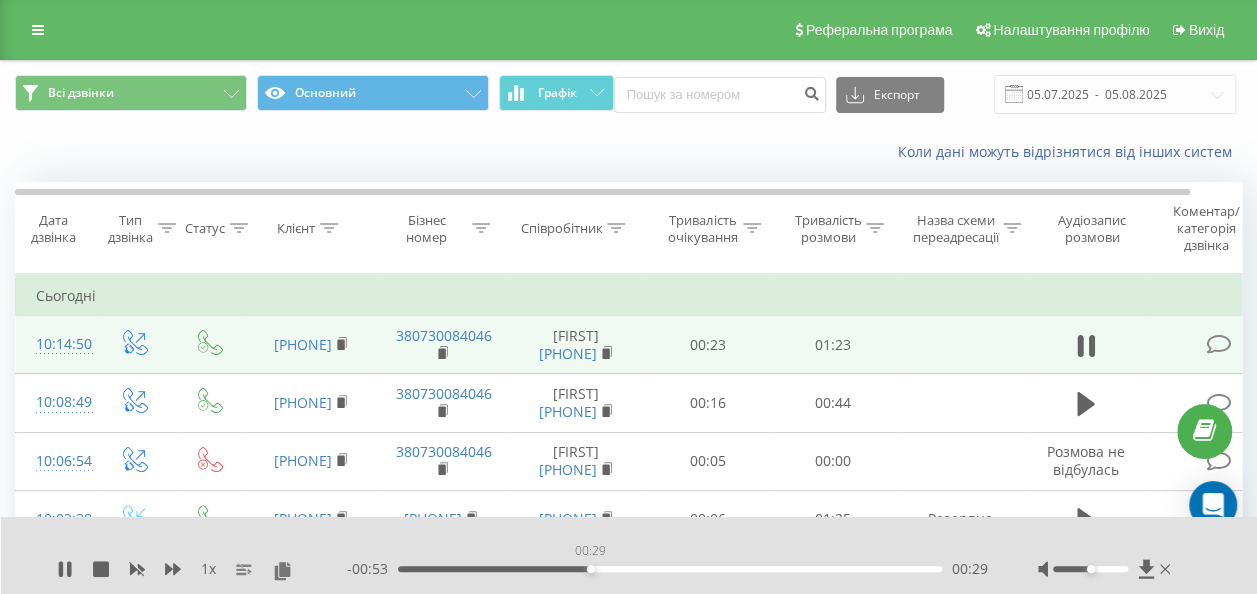 click on "00:29" at bounding box center [670, 569] 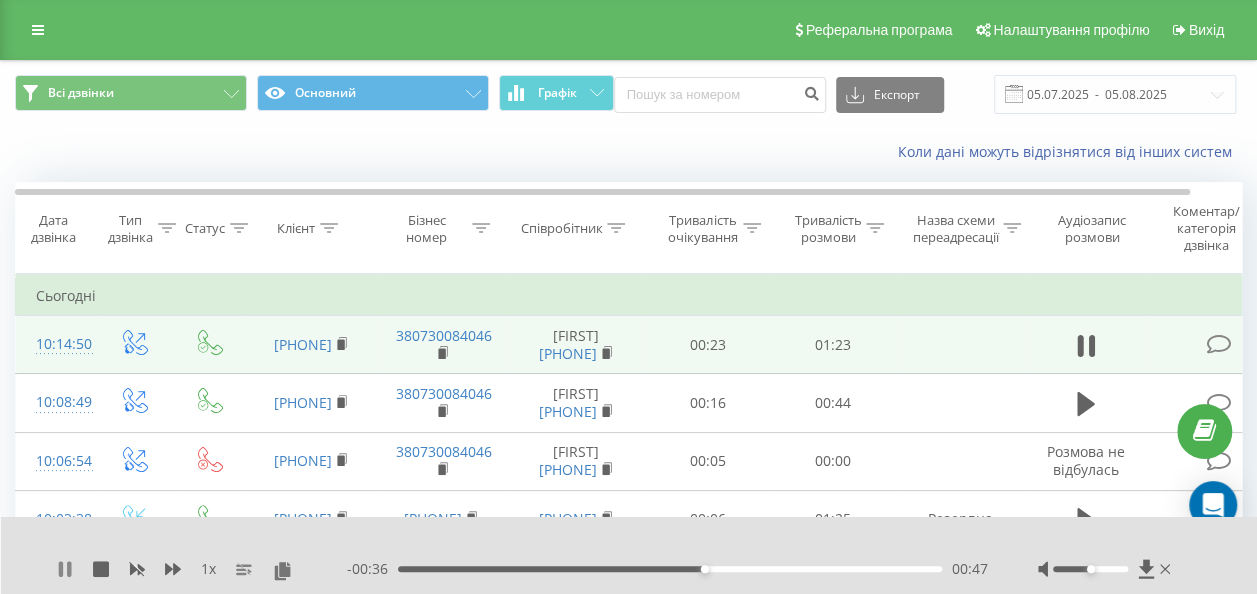 click 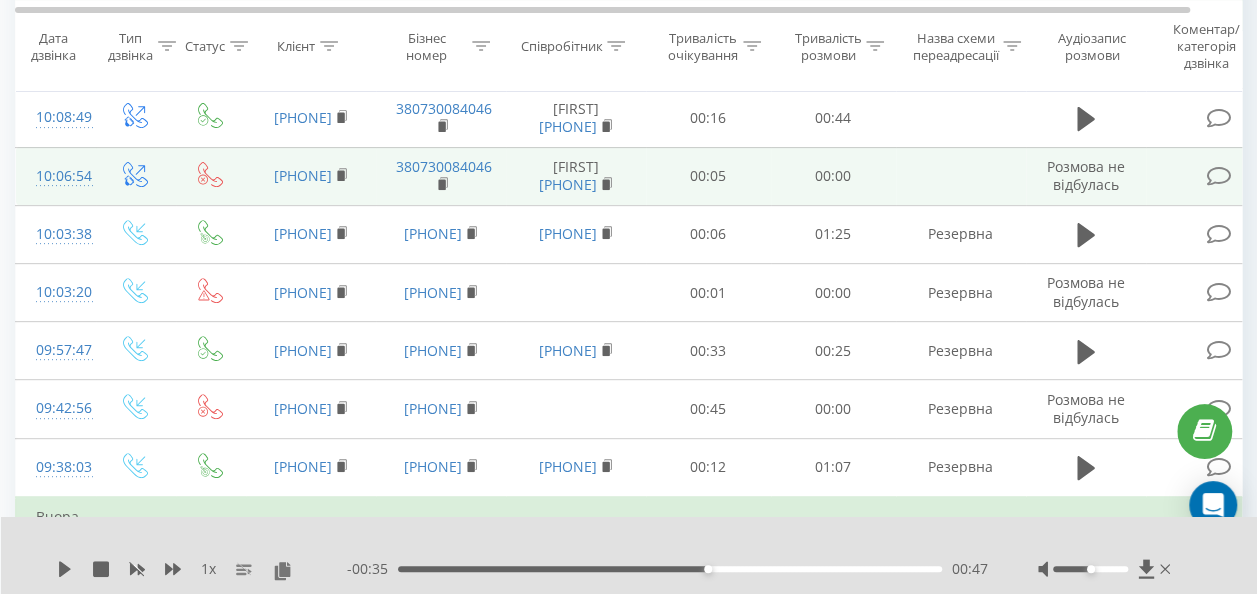 scroll, scrollTop: 300, scrollLeft: 0, axis: vertical 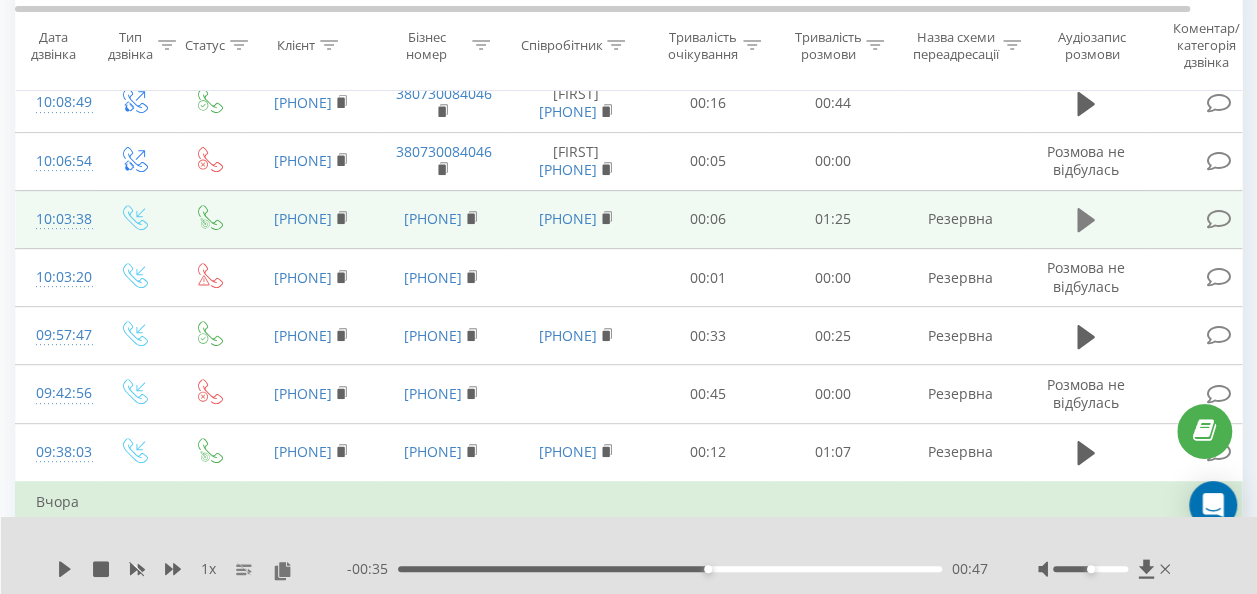 click 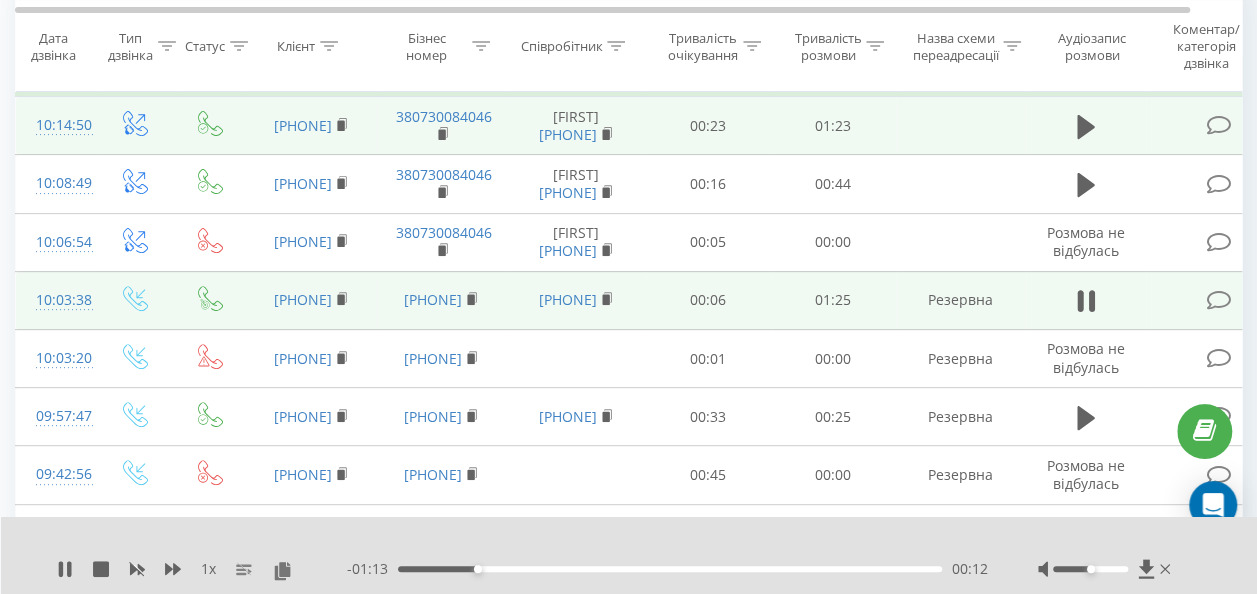 scroll, scrollTop: 200, scrollLeft: 0, axis: vertical 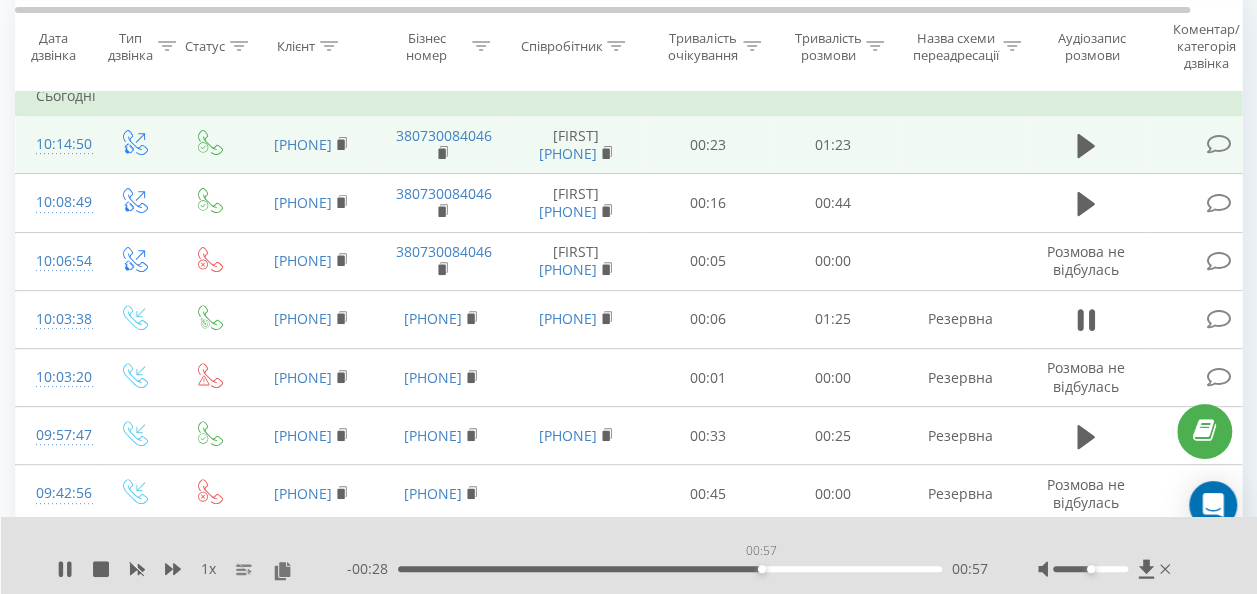 click on "00:57" at bounding box center [670, 569] 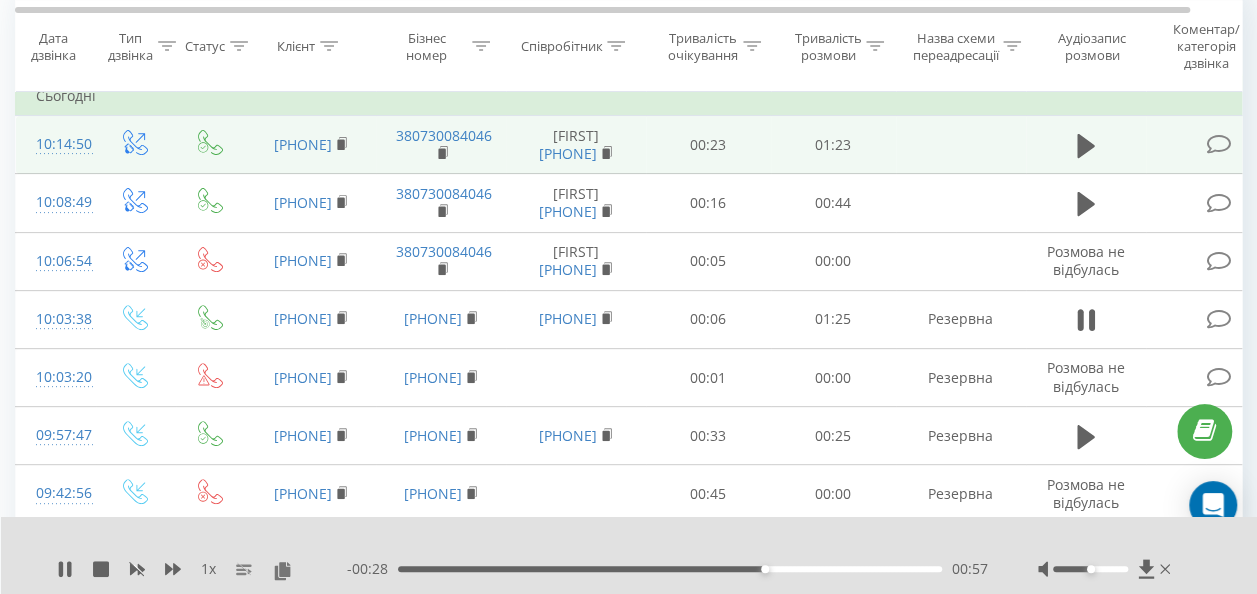 click on "00:57" at bounding box center [670, 569] 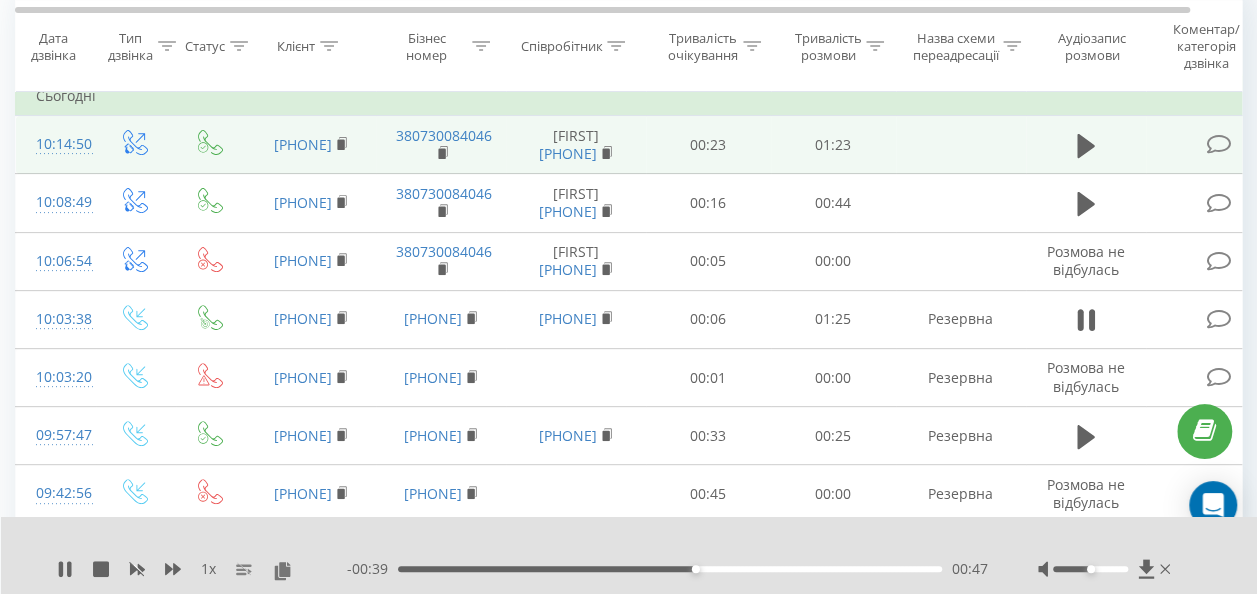 click on "00:47" at bounding box center [670, 569] 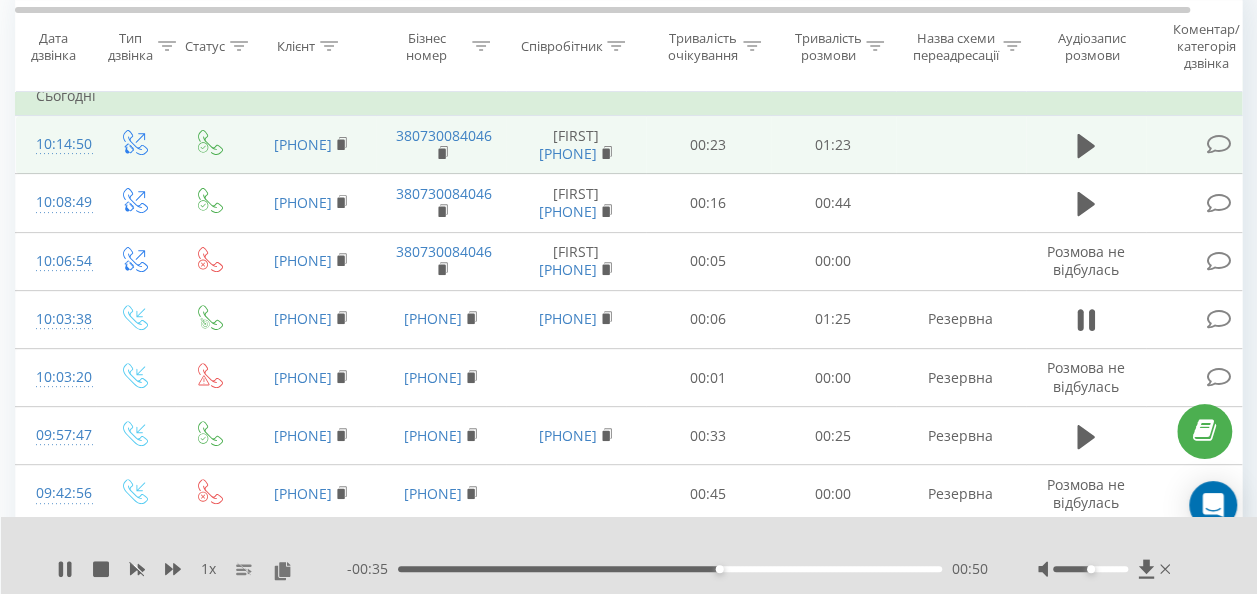 click on "00:50" at bounding box center [670, 569] 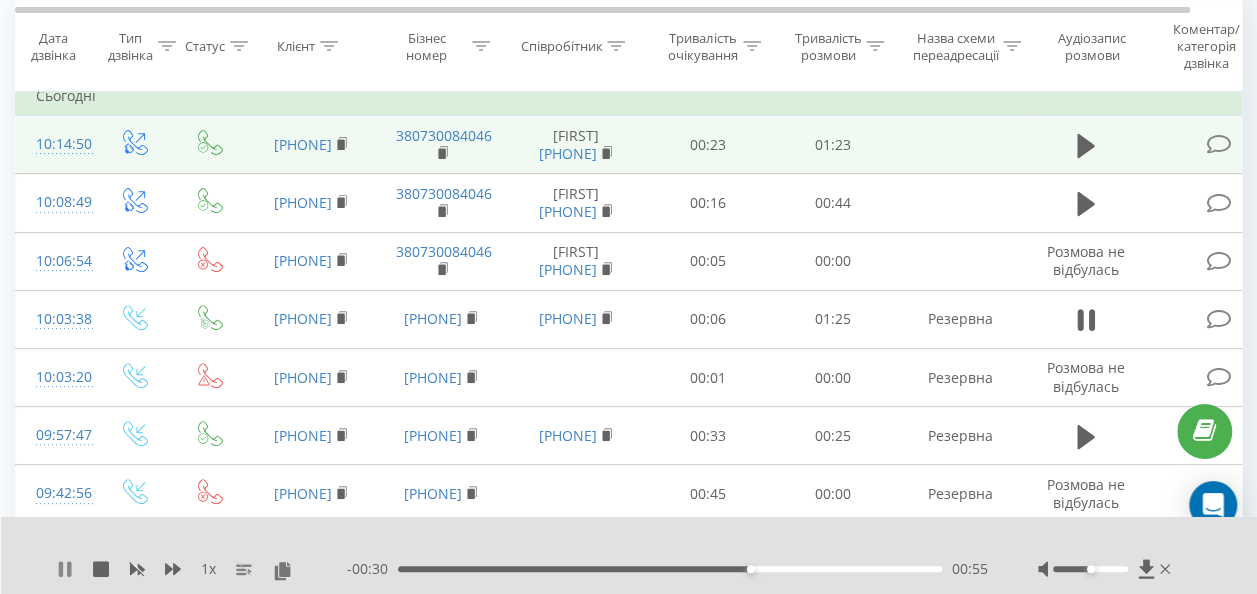 click 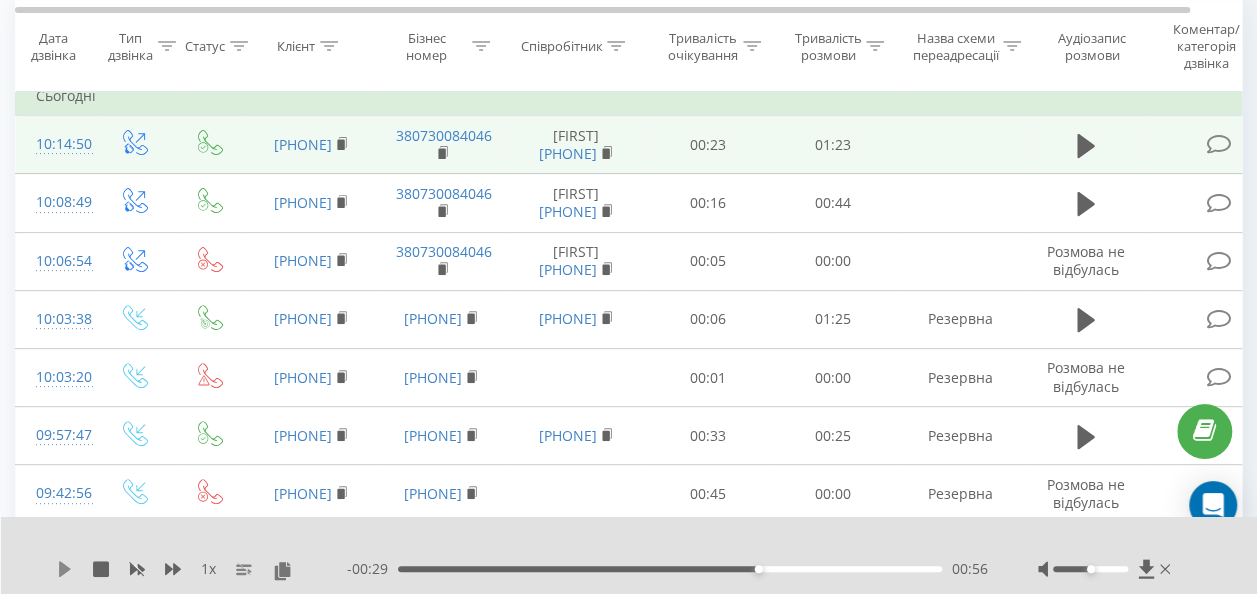 click 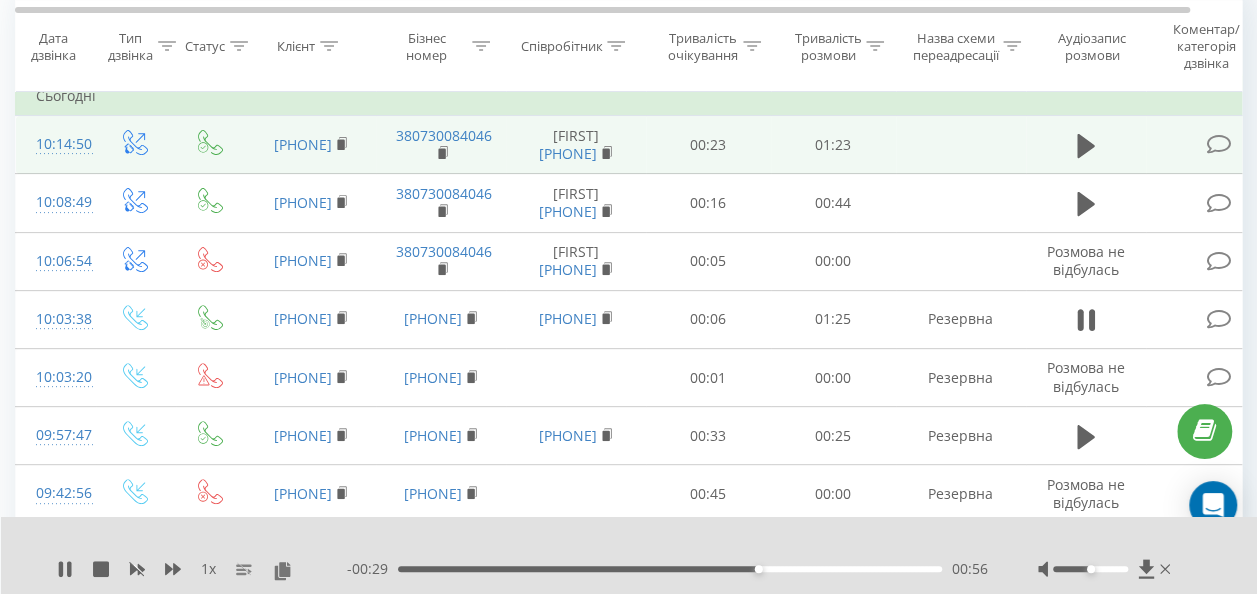 click on "00:56" at bounding box center [670, 569] 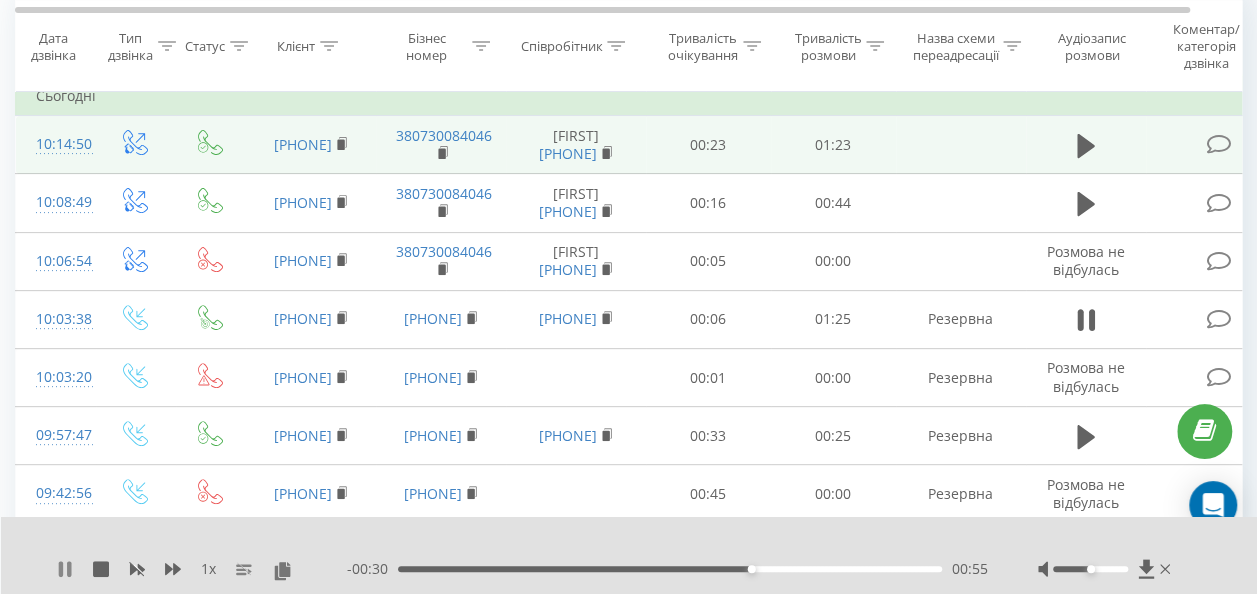 drag, startPoint x: 80, startPoint y: 572, endPoint x: 64, endPoint y: 569, distance: 16.27882 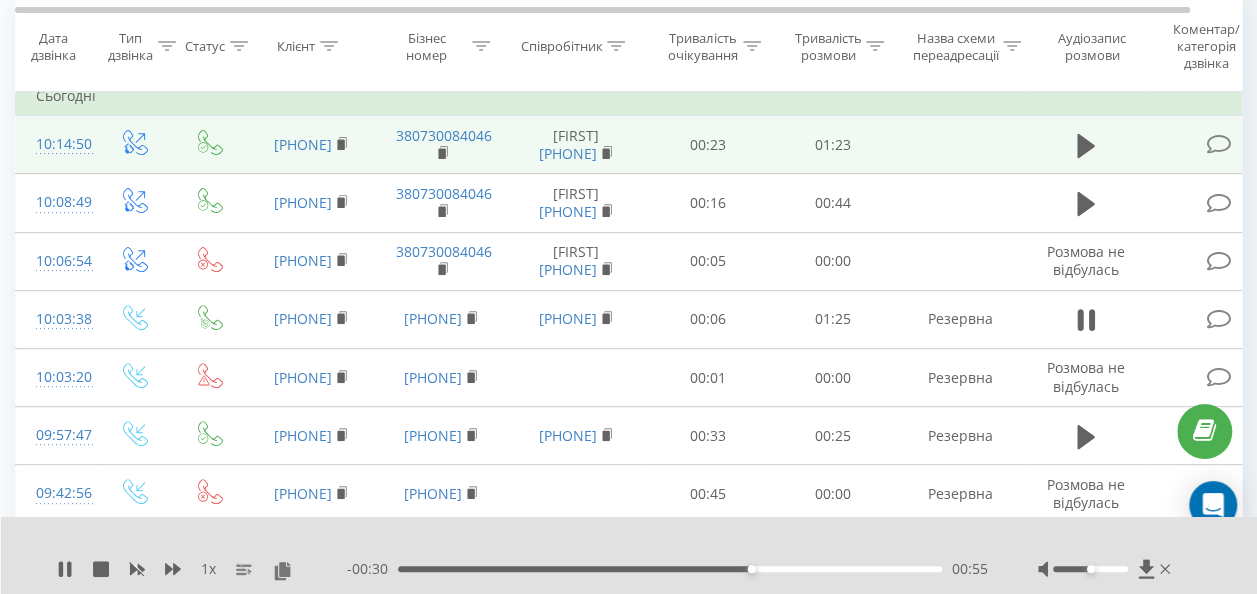 drag, startPoint x: 64, startPoint y: 569, endPoint x: 354, endPoint y: 568, distance: 290.0017 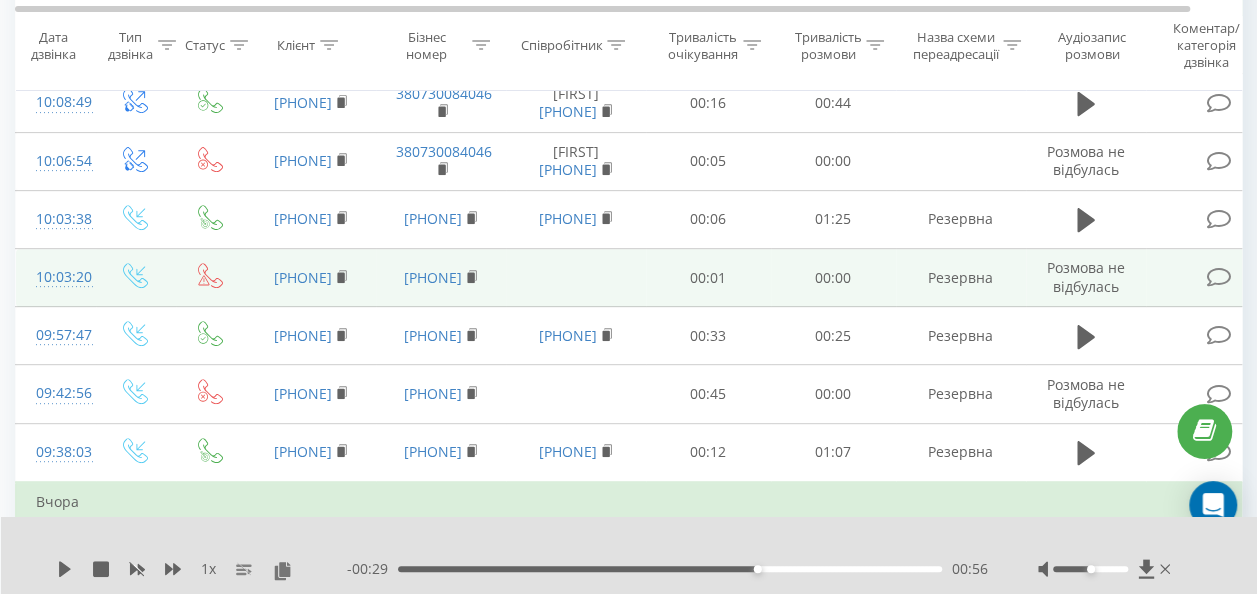 scroll, scrollTop: 400, scrollLeft: 0, axis: vertical 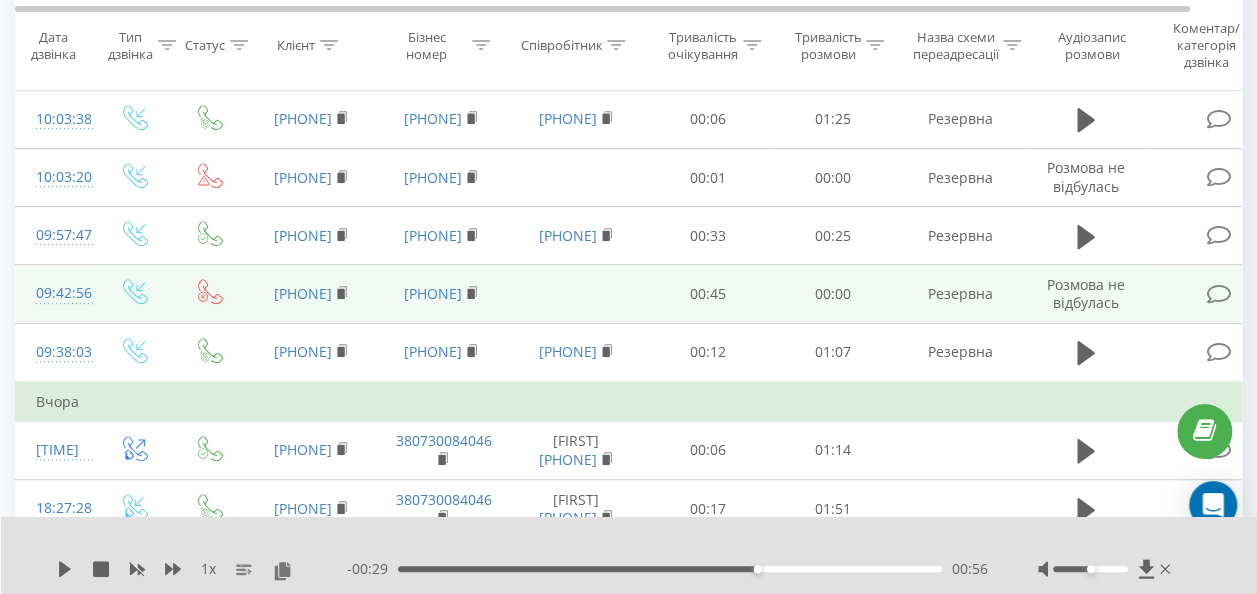 click on "Розмова не відбулась" at bounding box center (1086, 294) 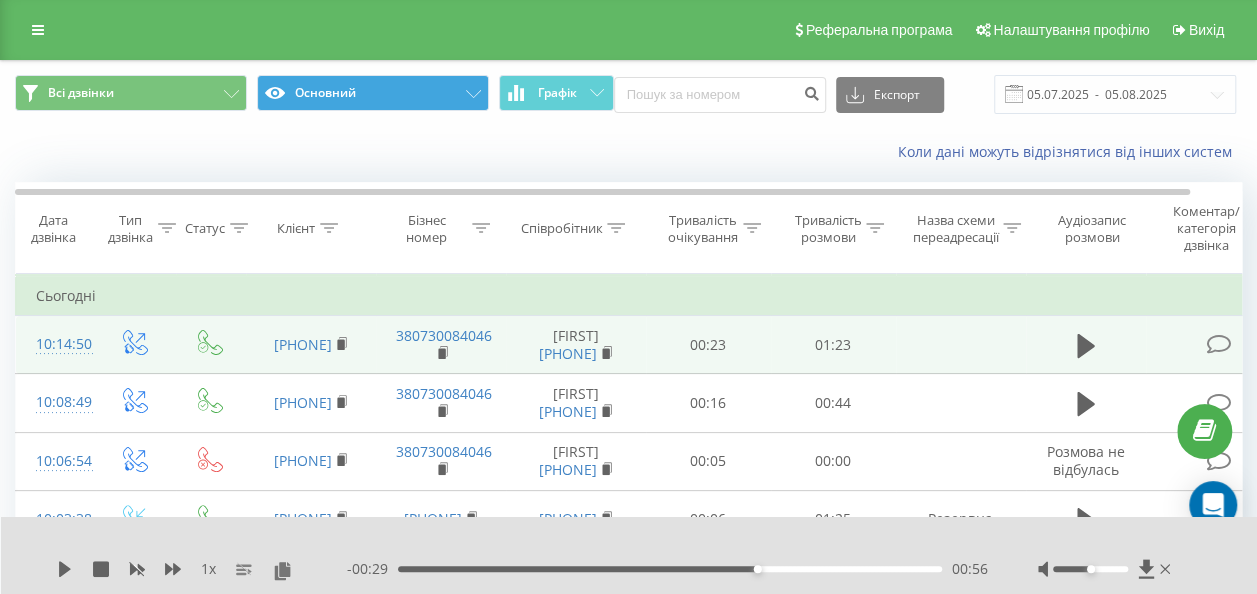scroll, scrollTop: 0, scrollLeft: 0, axis: both 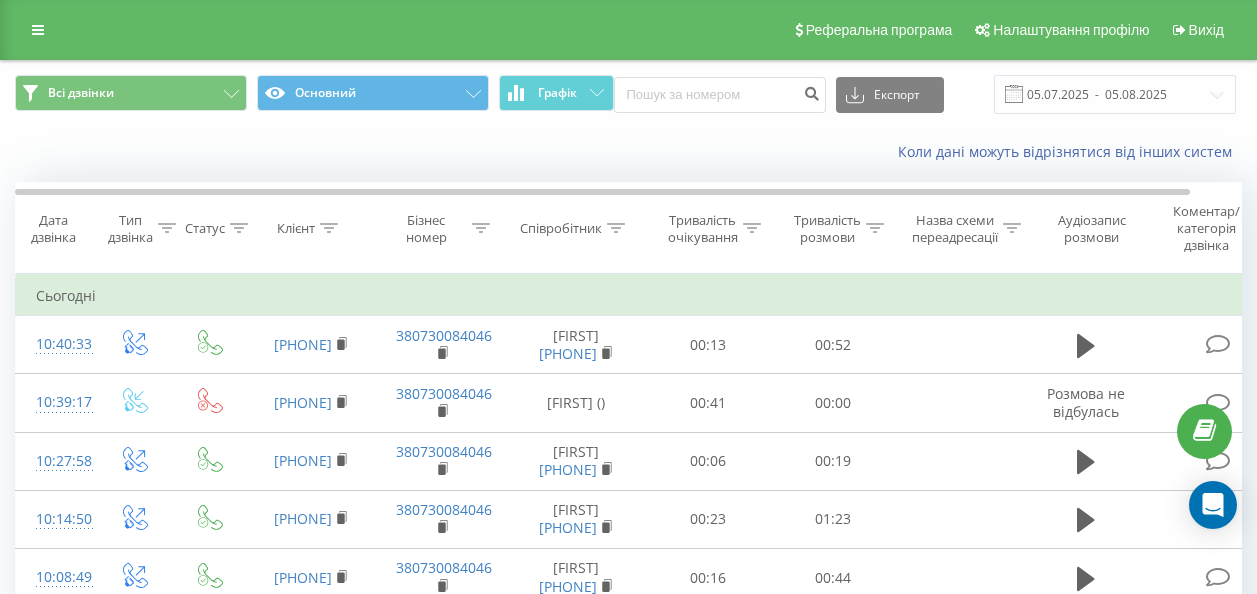 click 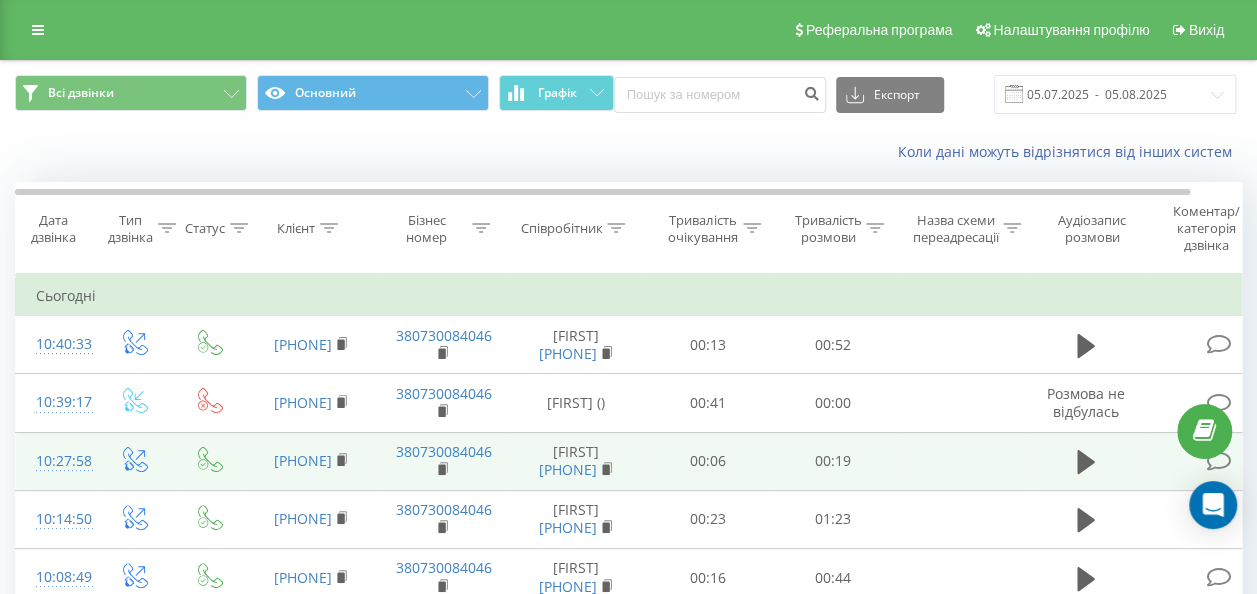 scroll, scrollTop: 0, scrollLeft: 0, axis: both 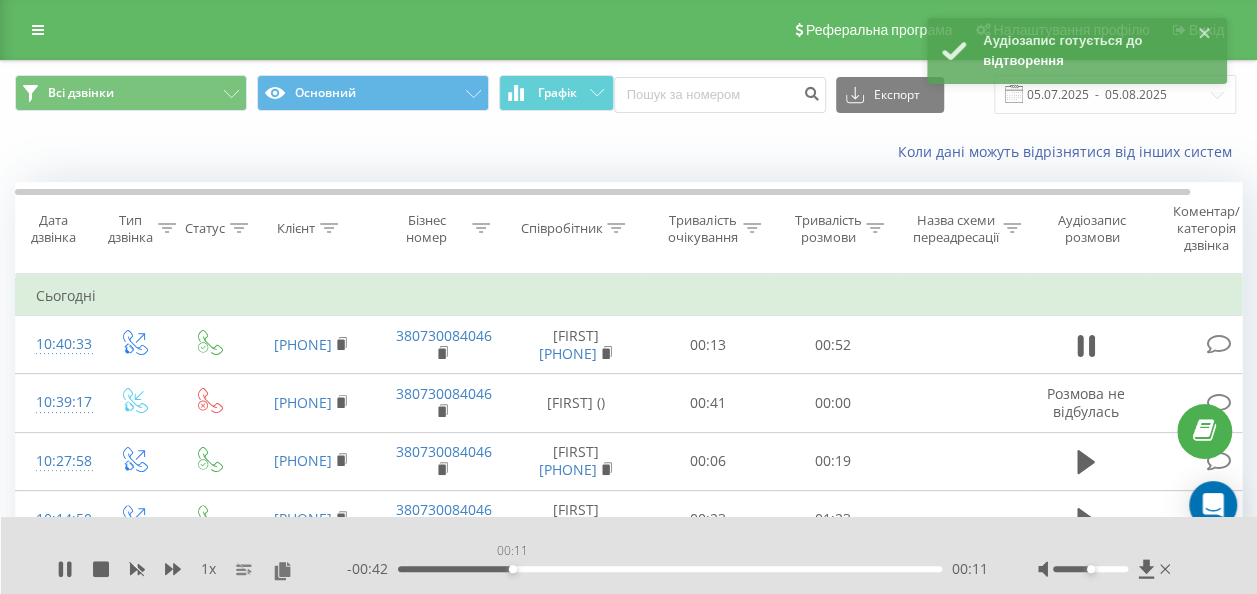 click on "00:11" at bounding box center (670, 569) 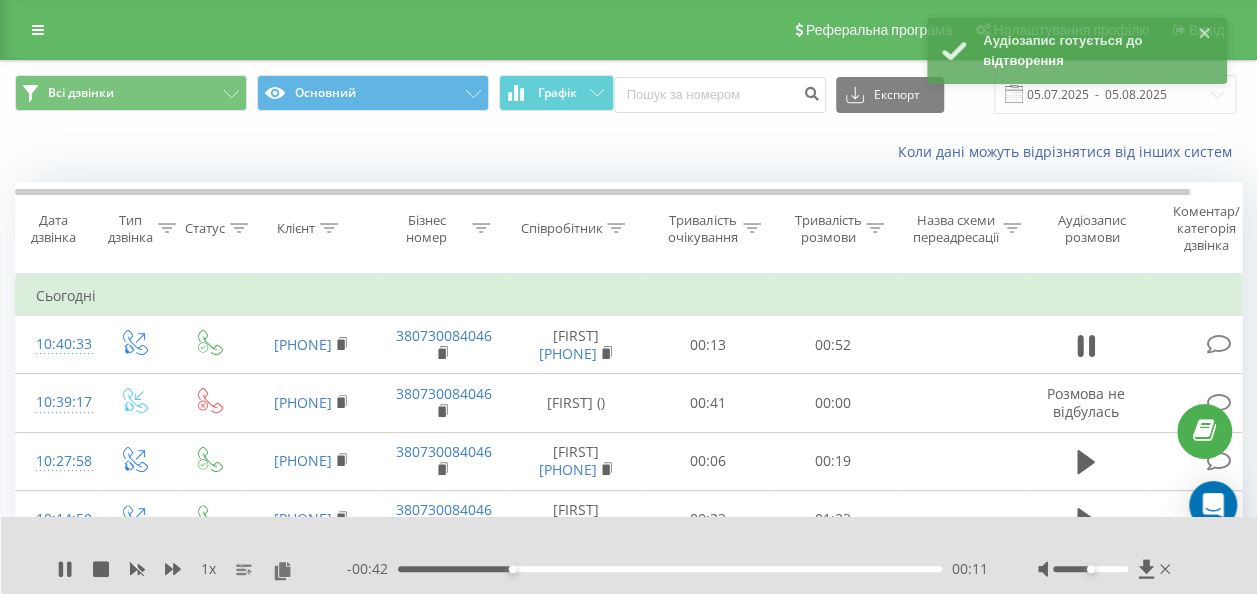 click on "- 00:42 00:11   00:11" at bounding box center (667, 569) 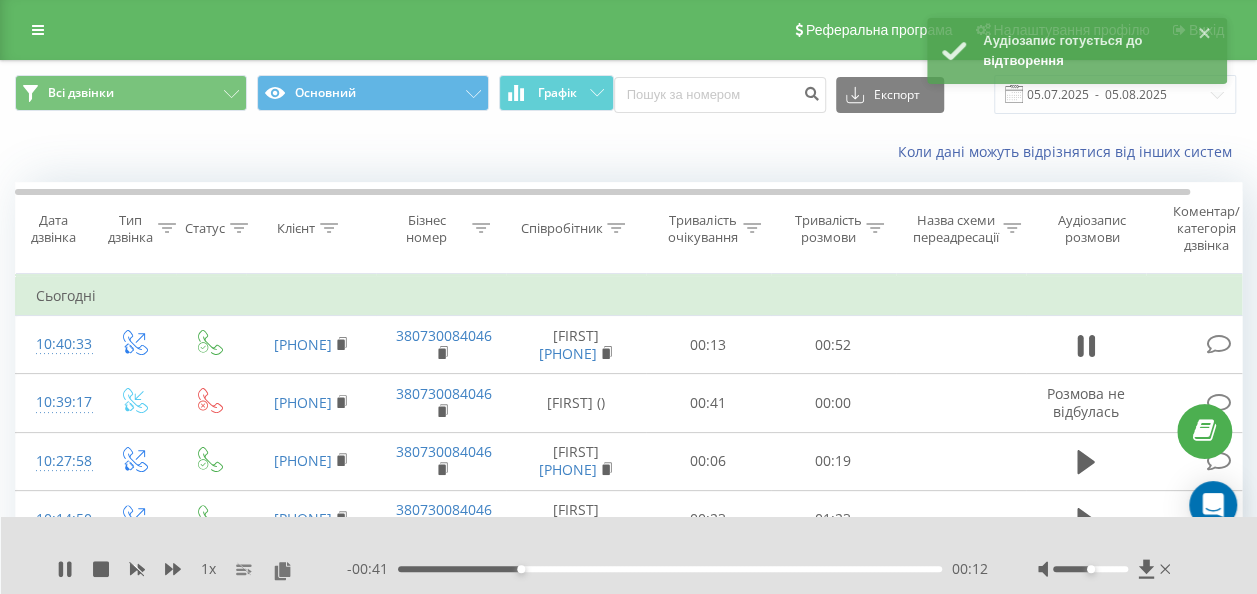 click on "- 00:41 00:12   00:12" at bounding box center [667, 569] 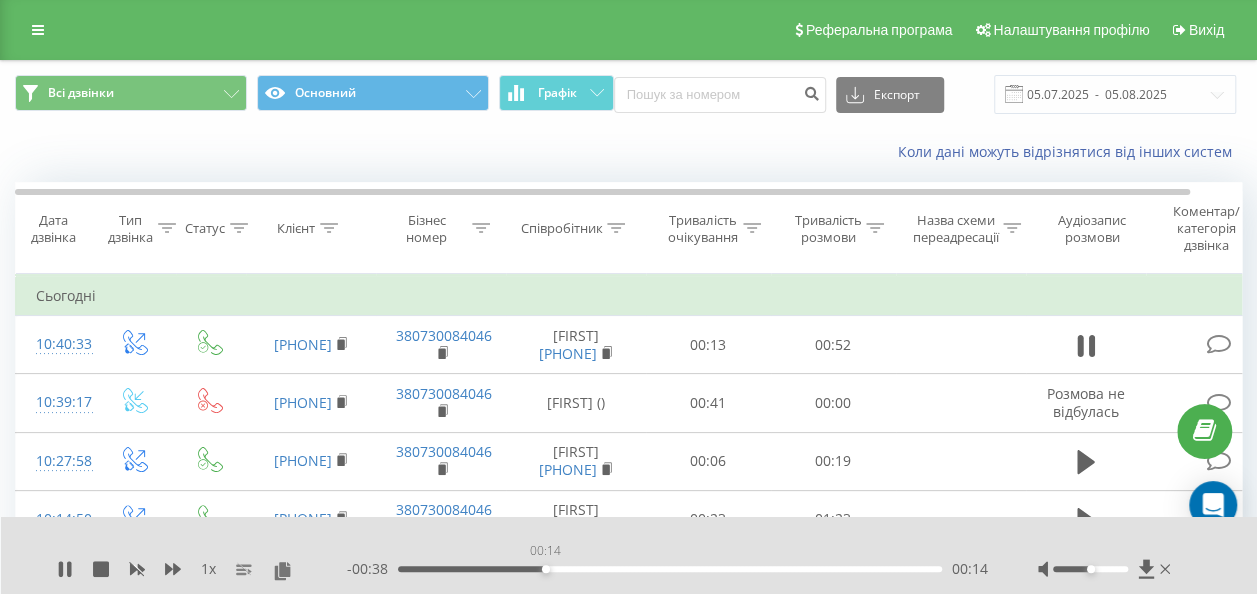 click on "00:14" at bounding box center [670, 569] 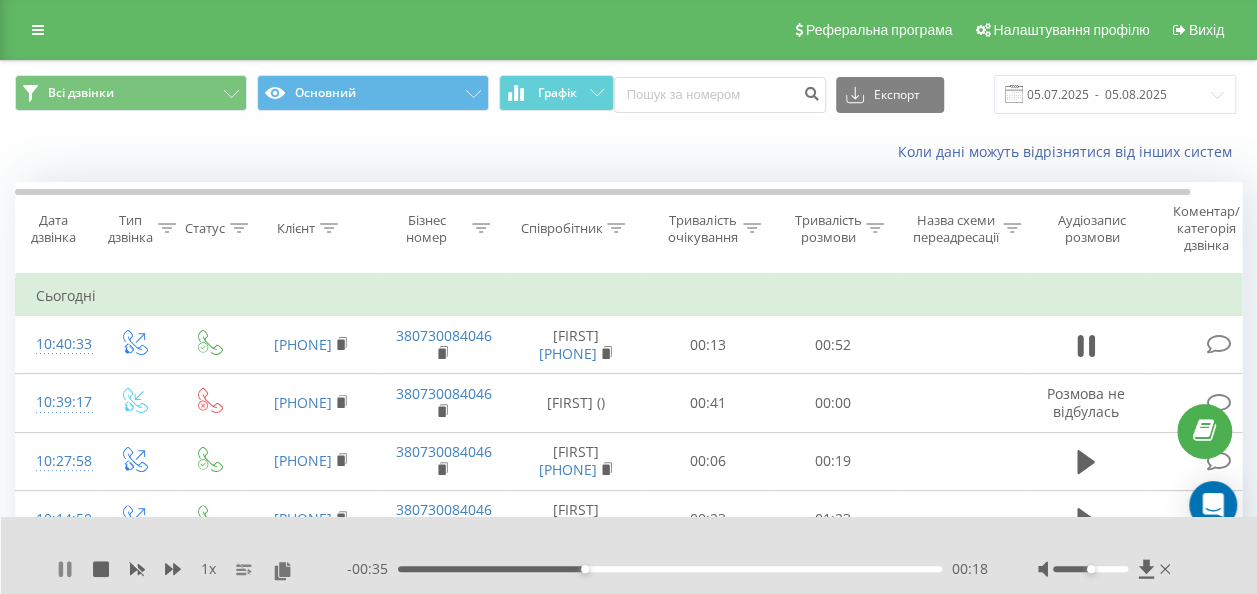 click 